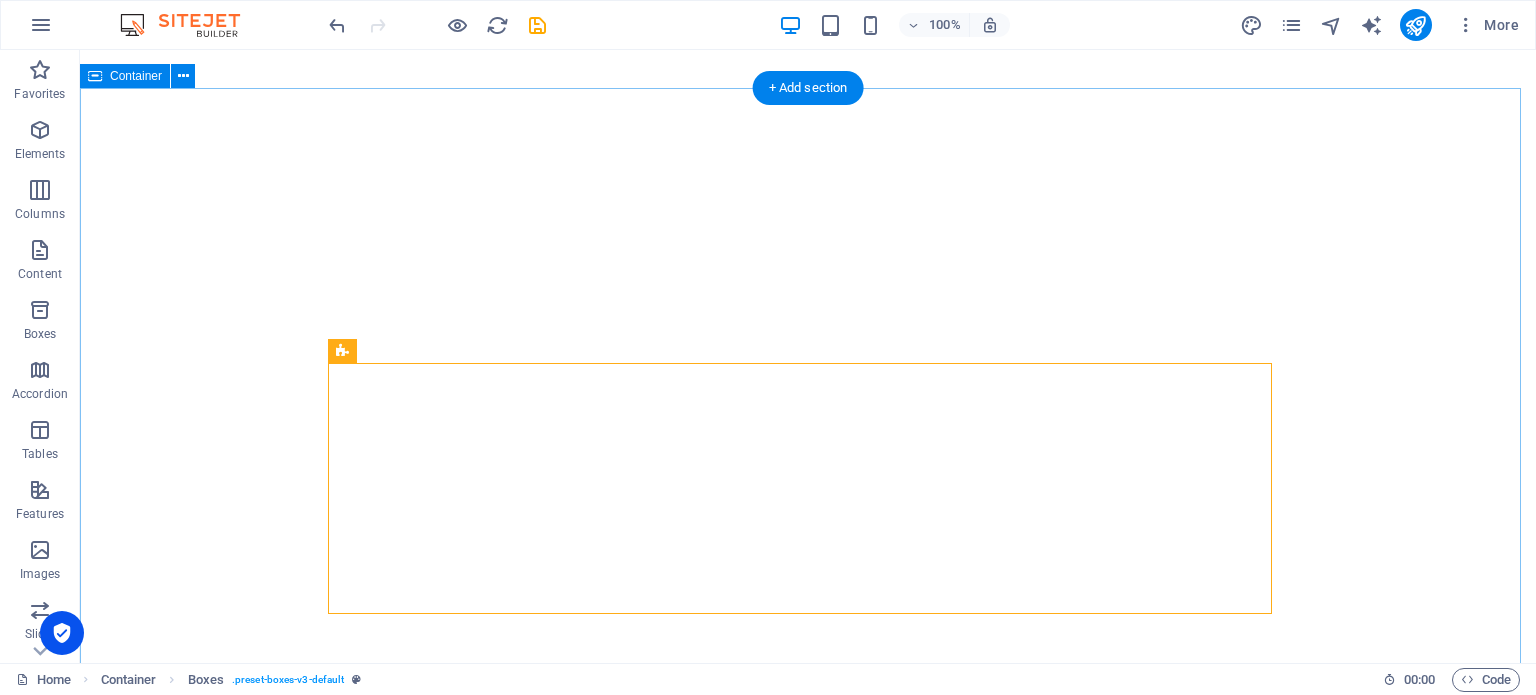 scroll, scrollTop: 0, scrollLeft: 0, axis: both 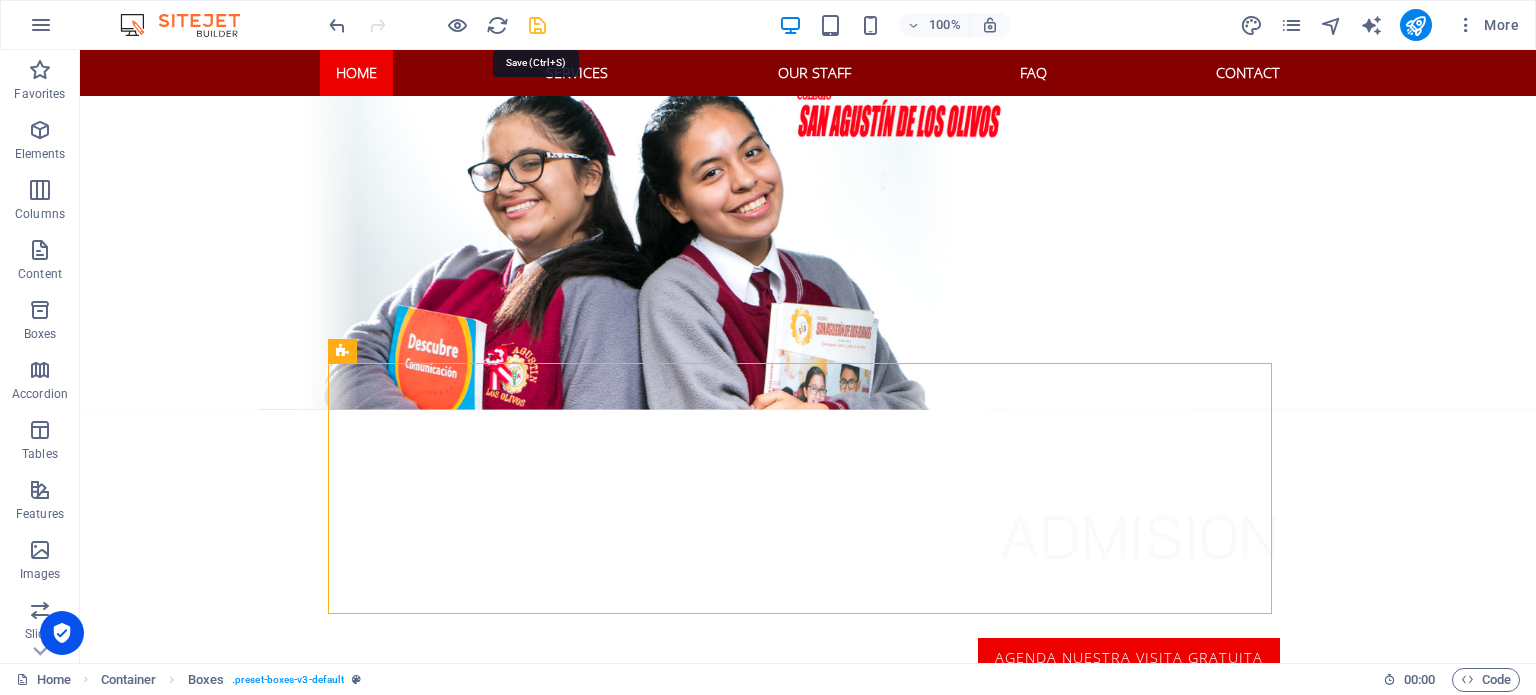 click at bounding box center (537, 25) 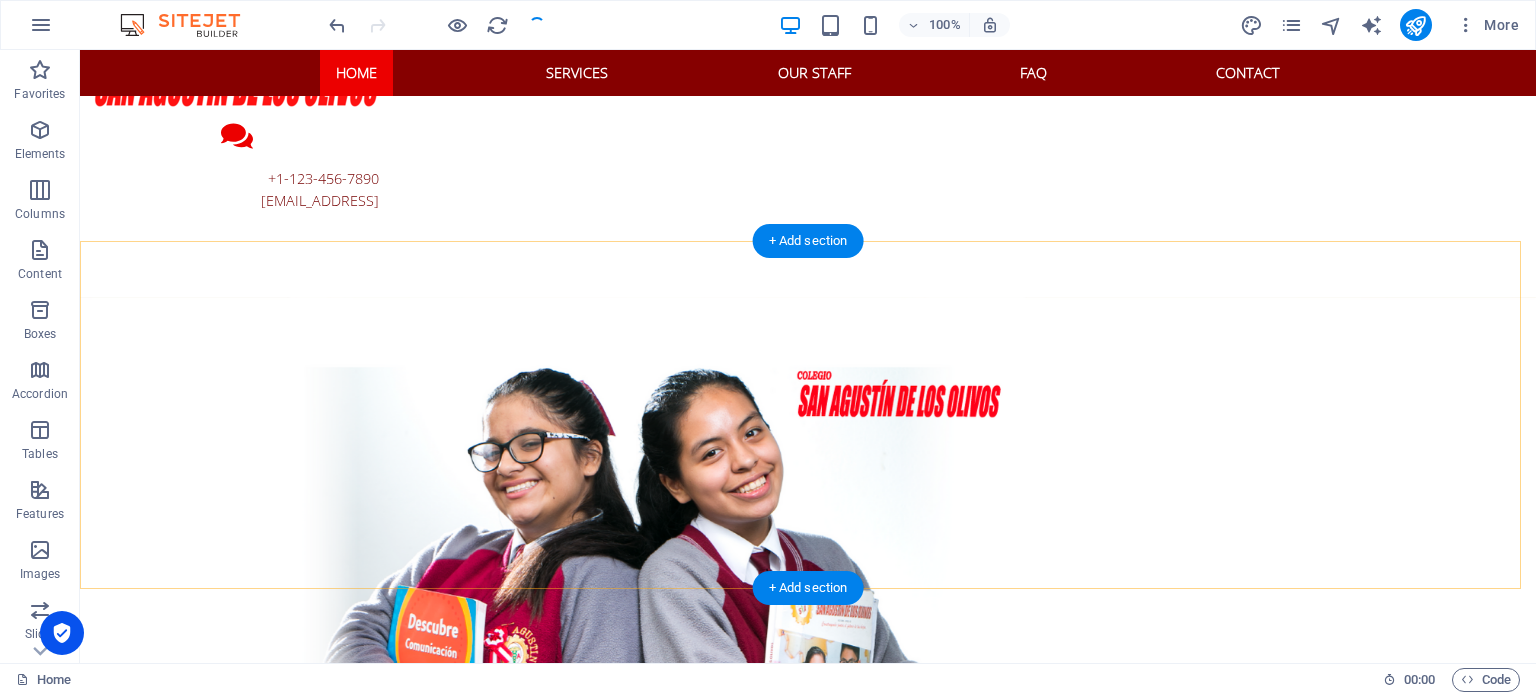 scroll, scrollTop: 0, scrollLeft: 0, axis: both 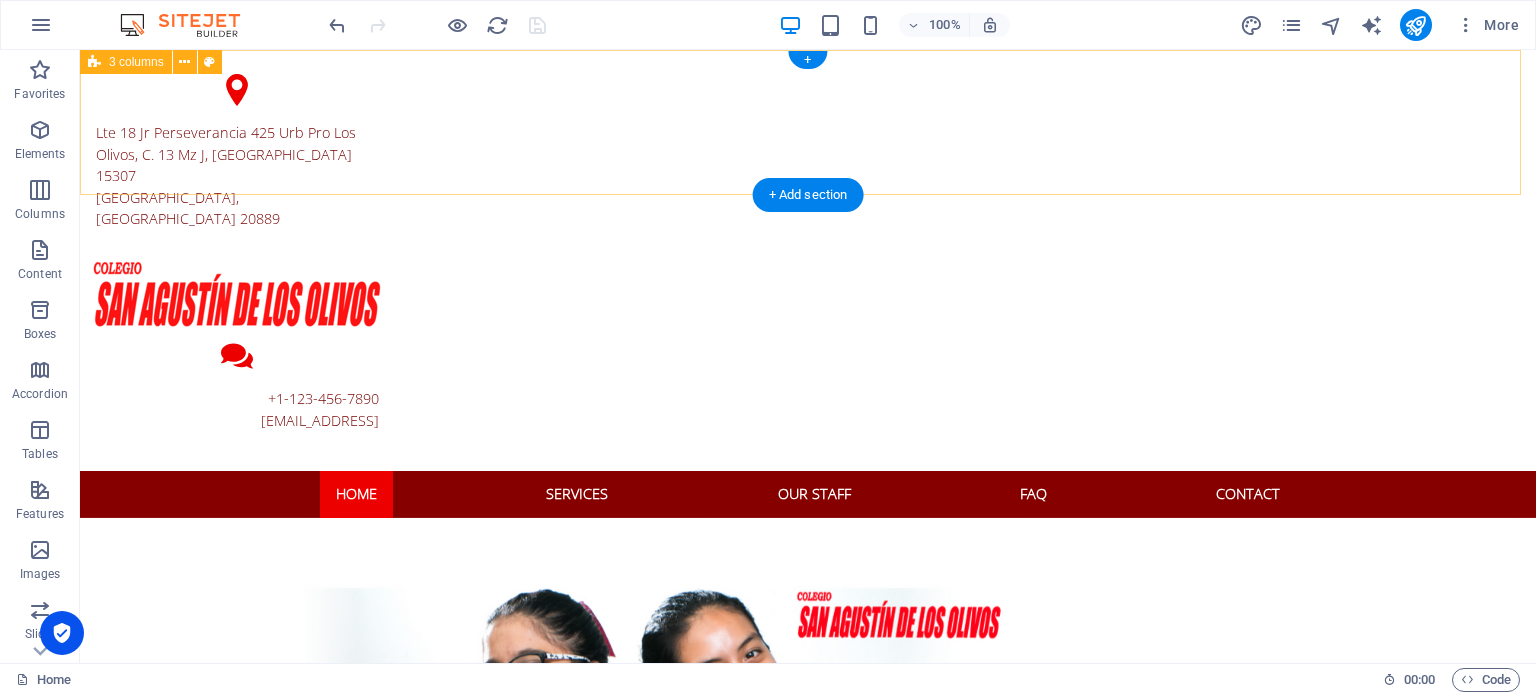 click on "Lte 18 Jr Perseverancia [STREET_ADDRESS]   20889 +1-123-456-7890 [EMAIL_ADDRESS]" at bounding box center (808, 260) 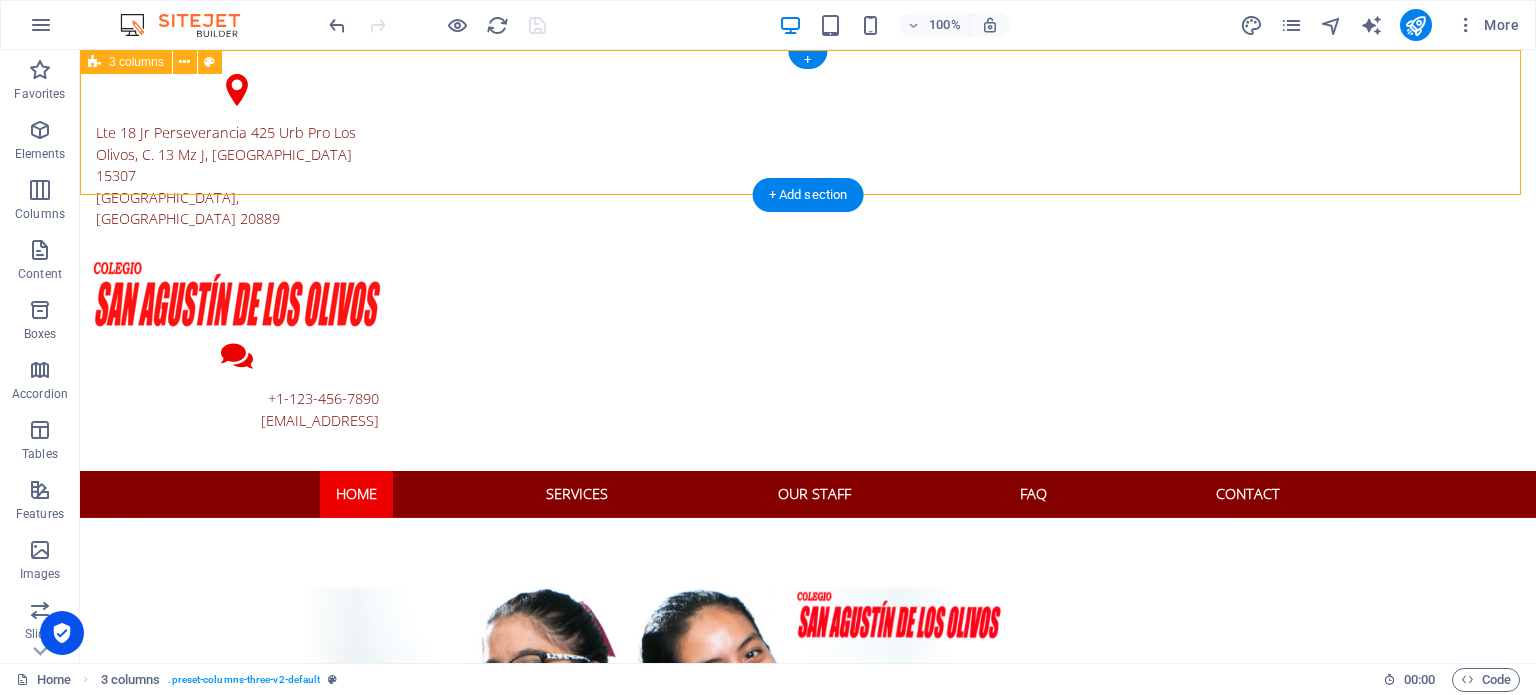 click on "Lte 18 Jr Perseverancia [STREET_ADDRESS]   20889 +1-123-456-7890 [EMAIL_ADDRESS]" at bounding box center (808, 260) 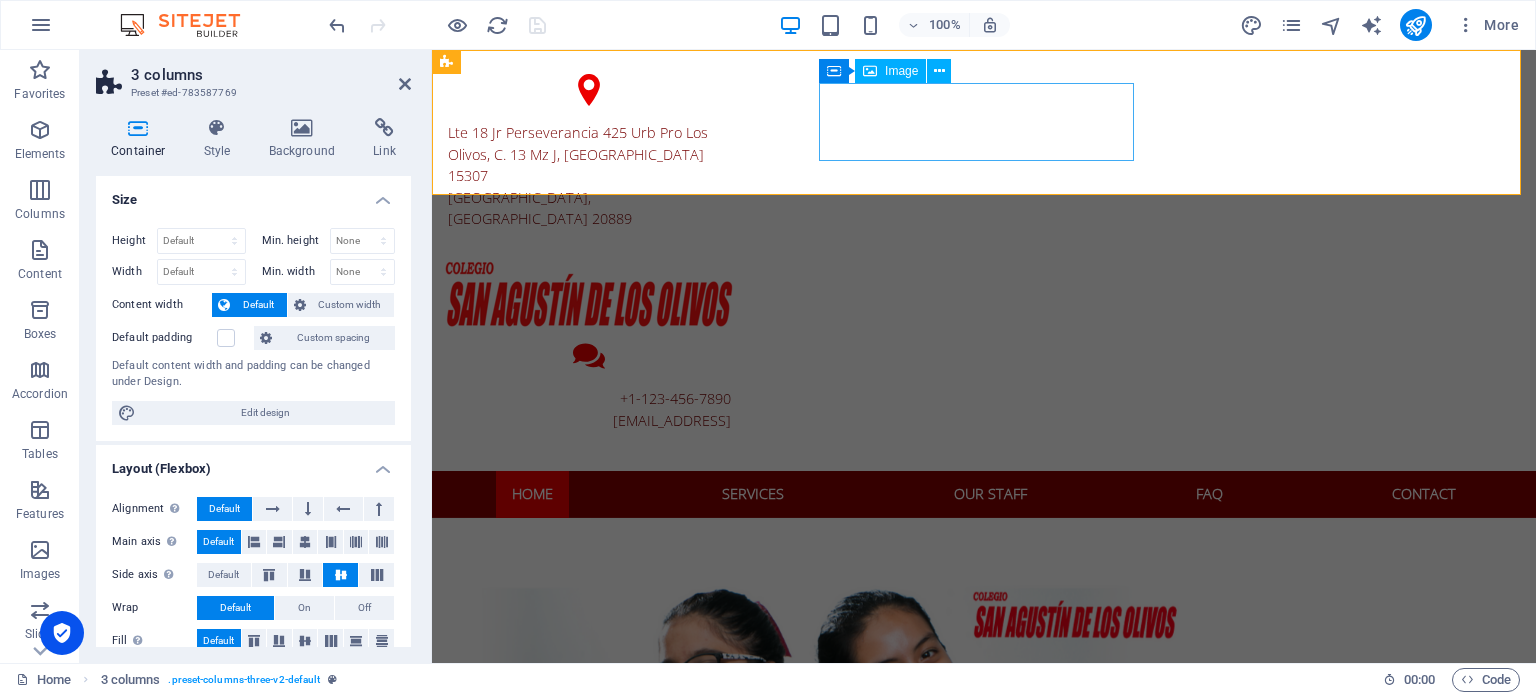 click at bounding box center [589, 293] 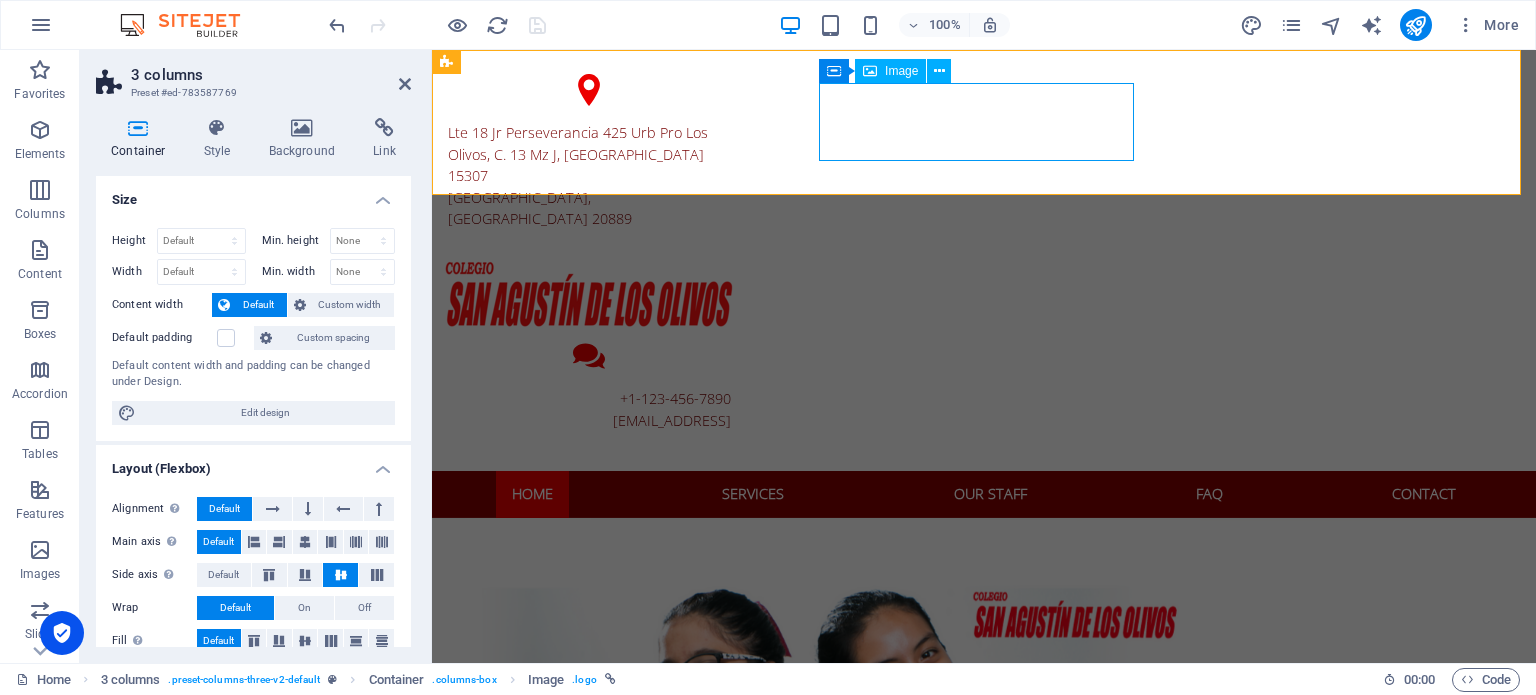 click at bounding box center (589, 293) 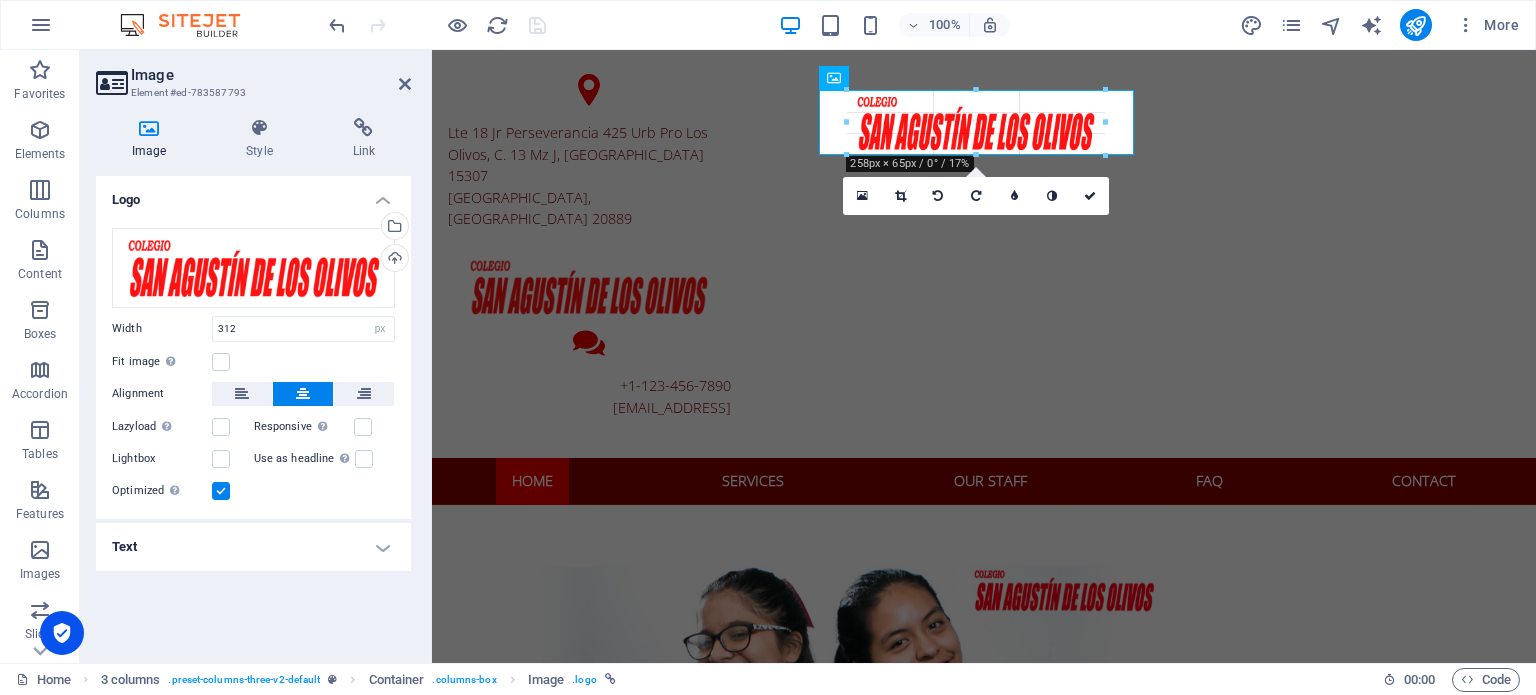 drag, startPoint x: 1130, startPoint y: 160, endPoint x: 1071, endPoint y: 131, distance: 65.74192 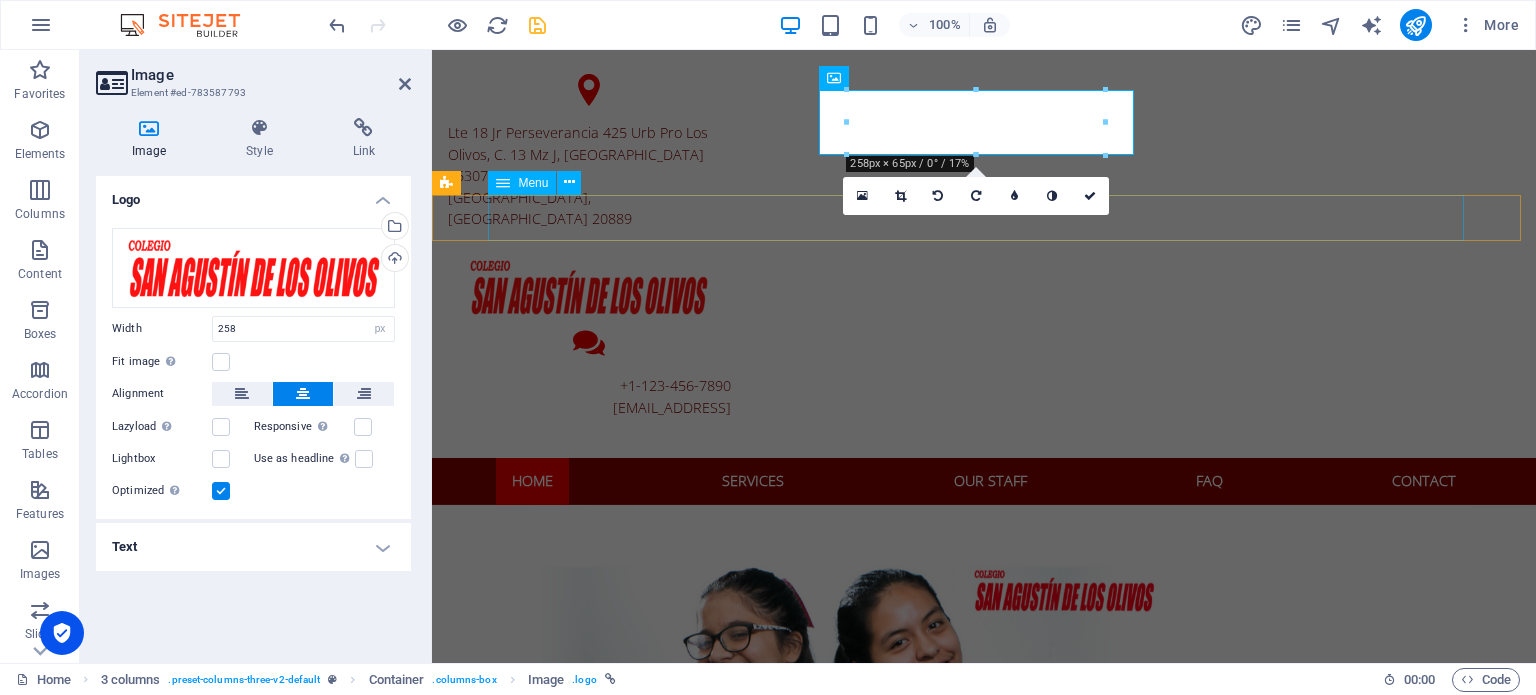click on "Home Services Our Staff FAQ Contact" at bounding box center (984, 481) 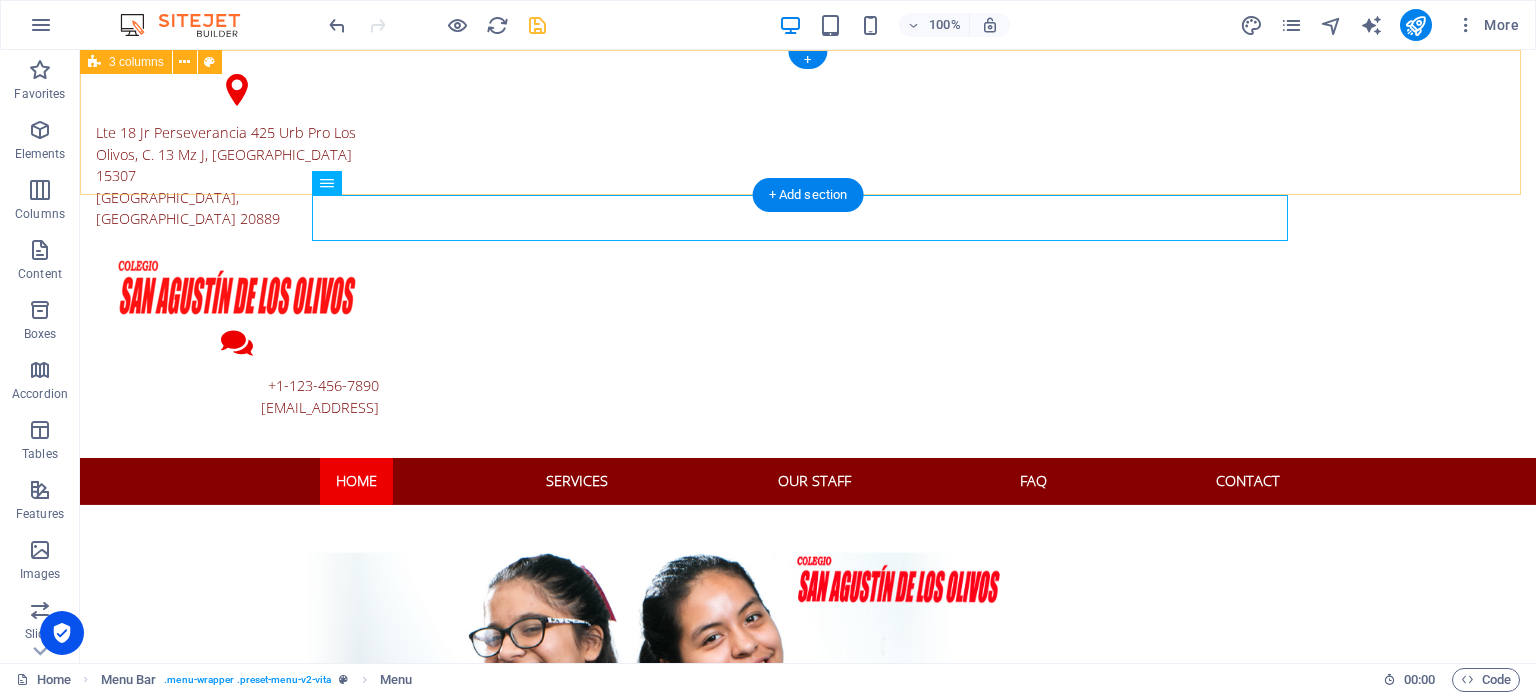 click on "Lte 18 Jr Perseverancia [STREET_ADDRESS]   20889 +1-123-456-7890 [EMAIL_ADDRESS]" at bounding box center [808, 254] 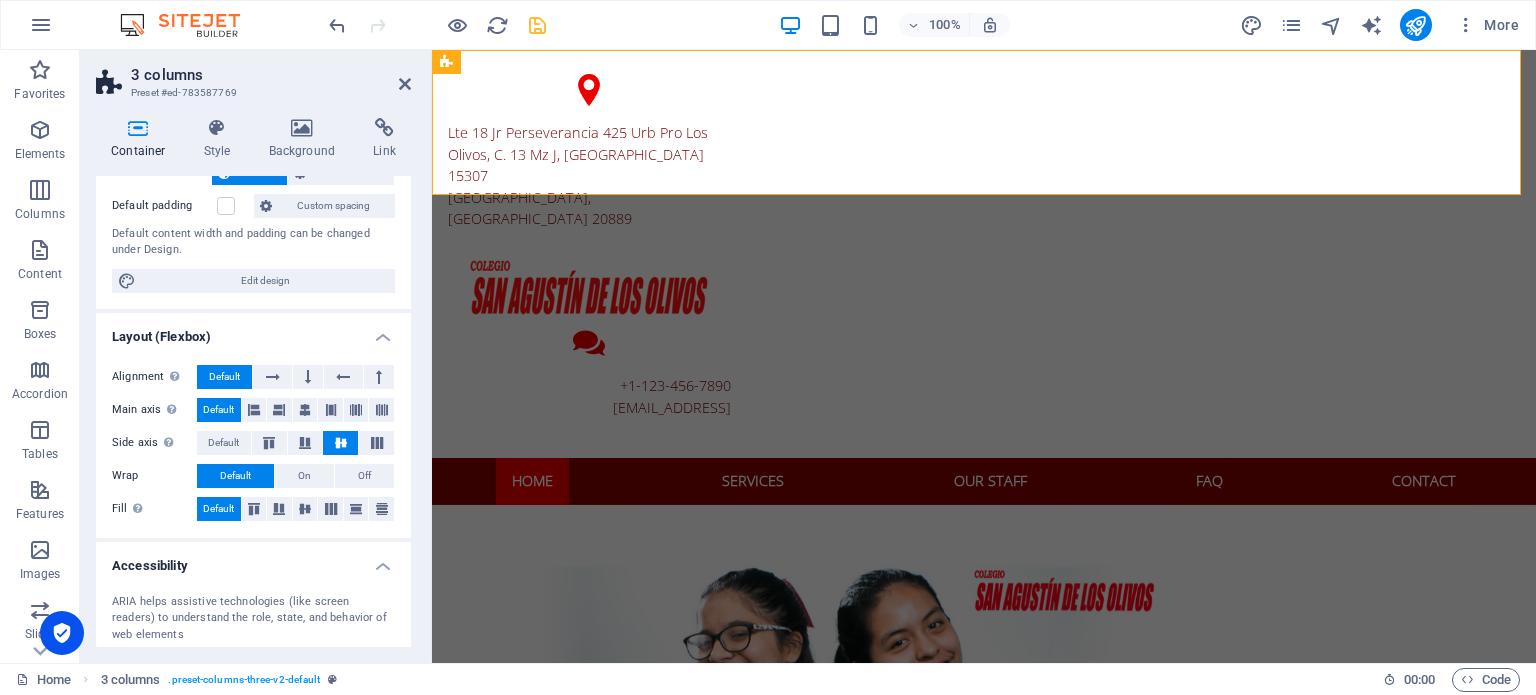 scroll, scrollTop: 0, scrollLeft: 0, axis: both 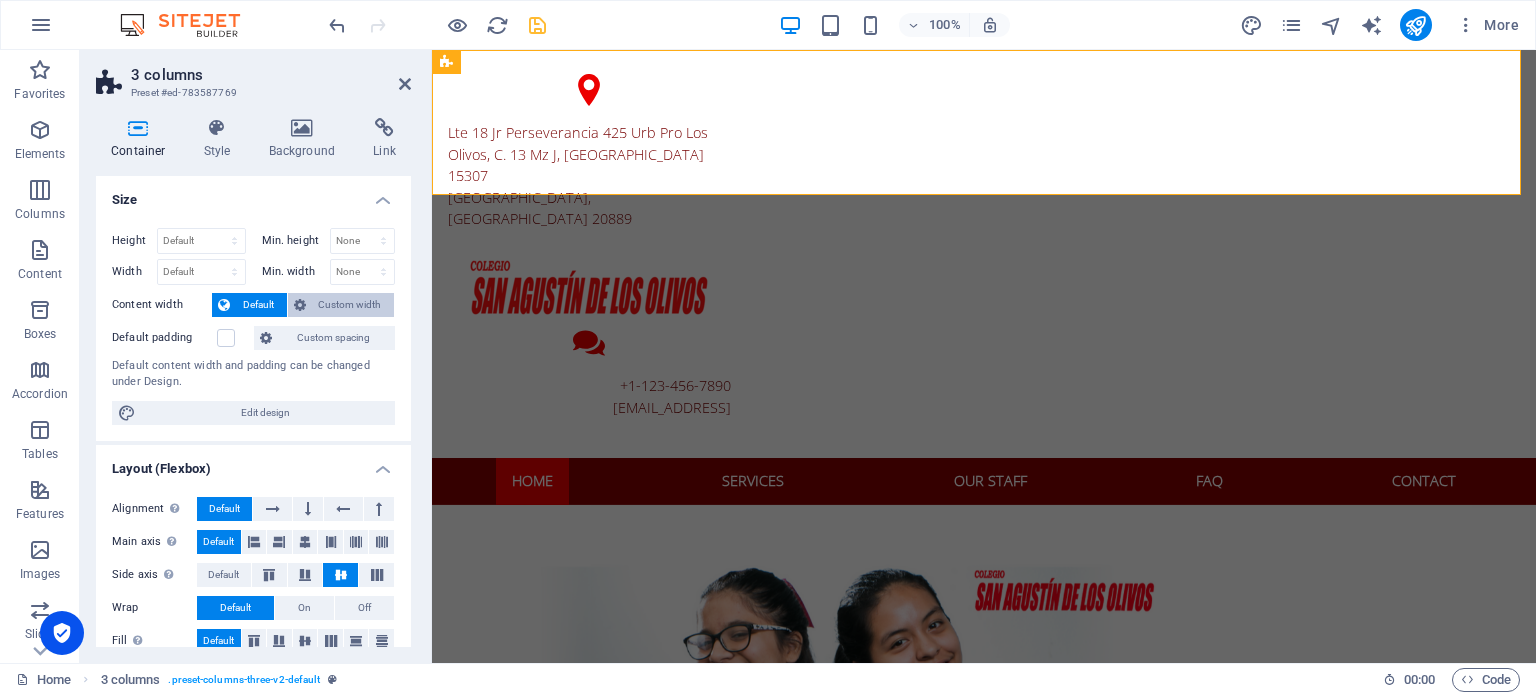 click on "Custom width" at bounding box center [350, 305] 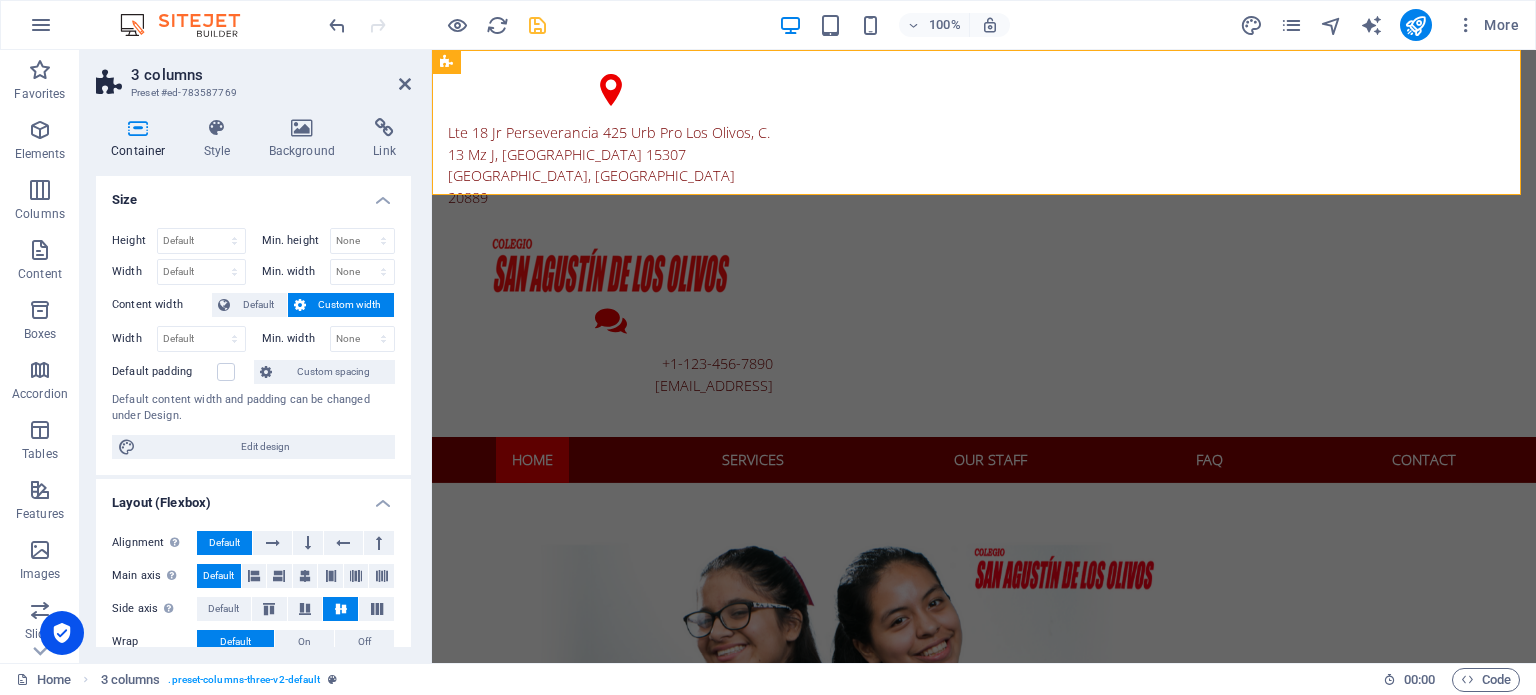 click on "Custom width" at bounding box center (350, 305) 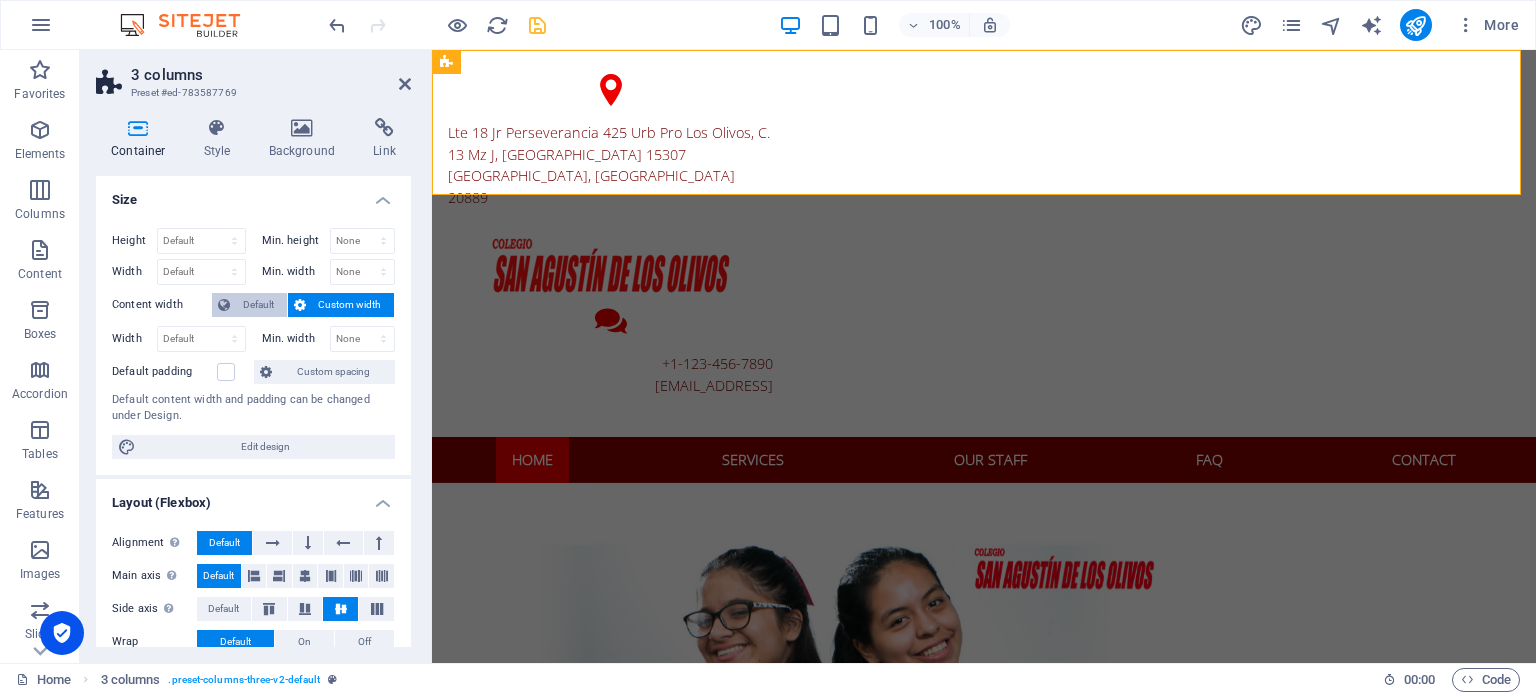 click on "Default" at bounding box center [258, 305] 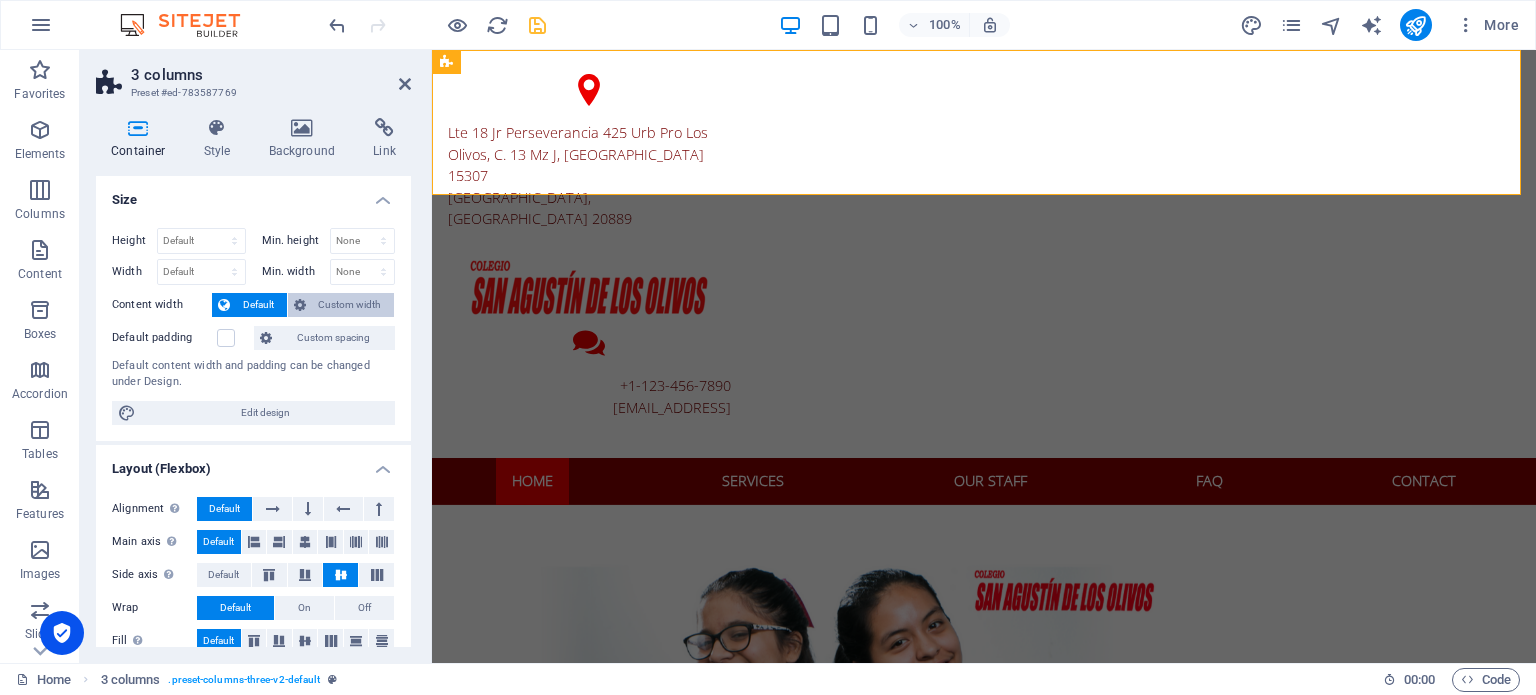 click on "Custom width" at bounding box center (350, 305) 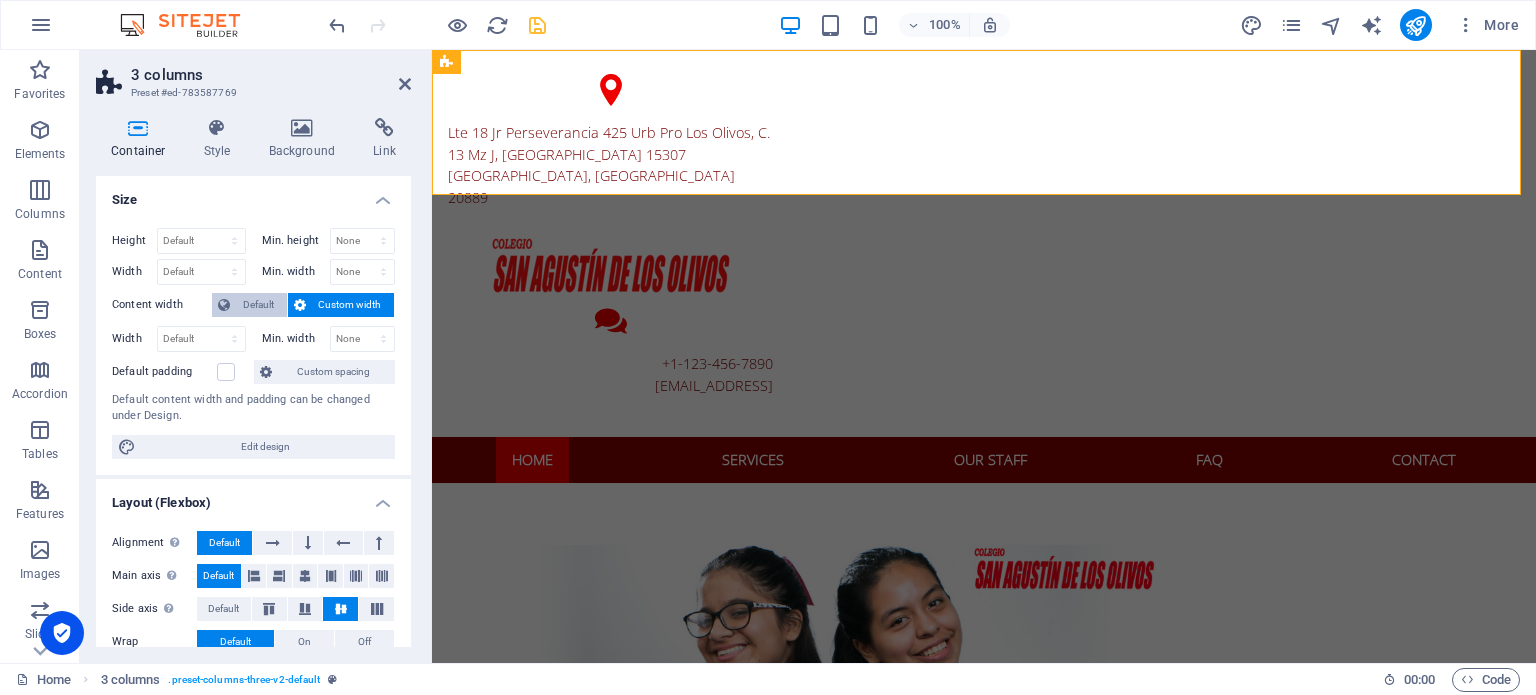 click on "Default" at bounding box center [258, 305] 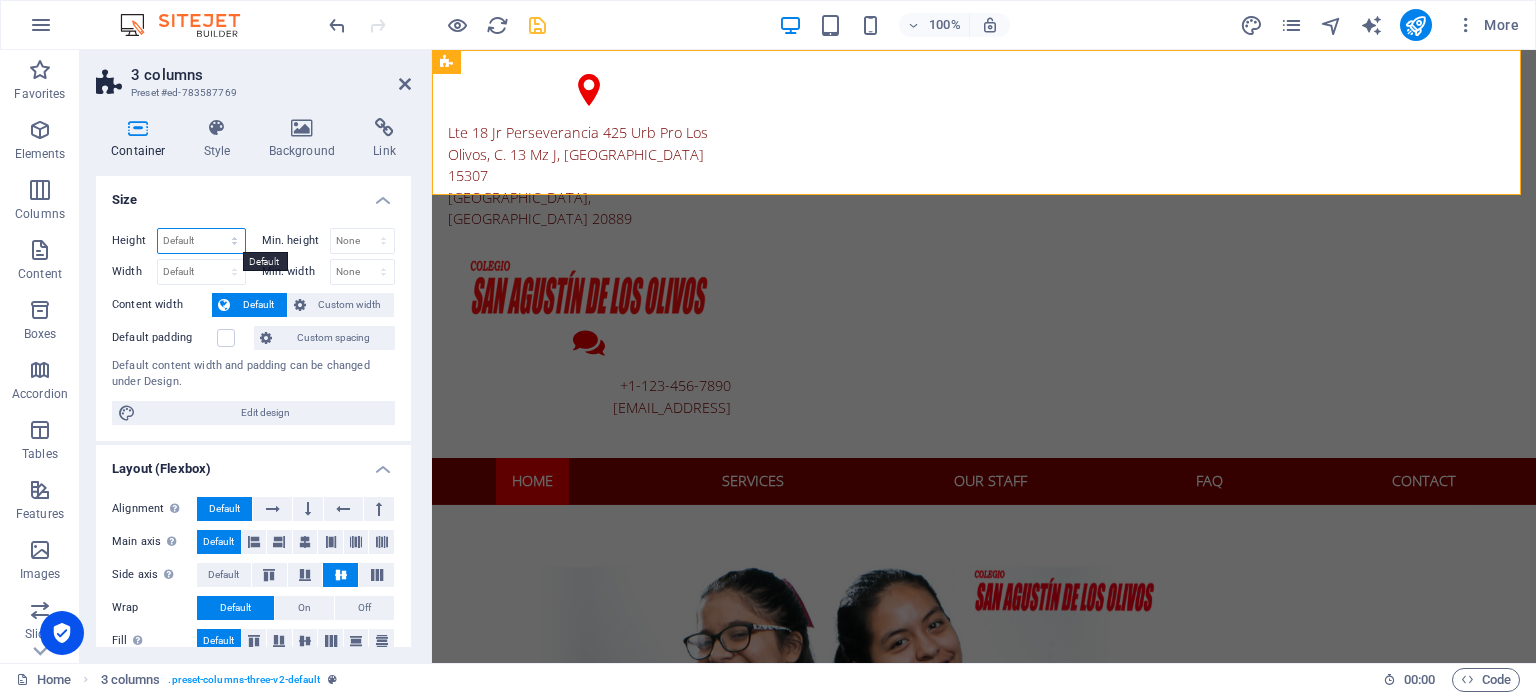 click on "Default px rem % vh vw" at bounding box center (201, 241) 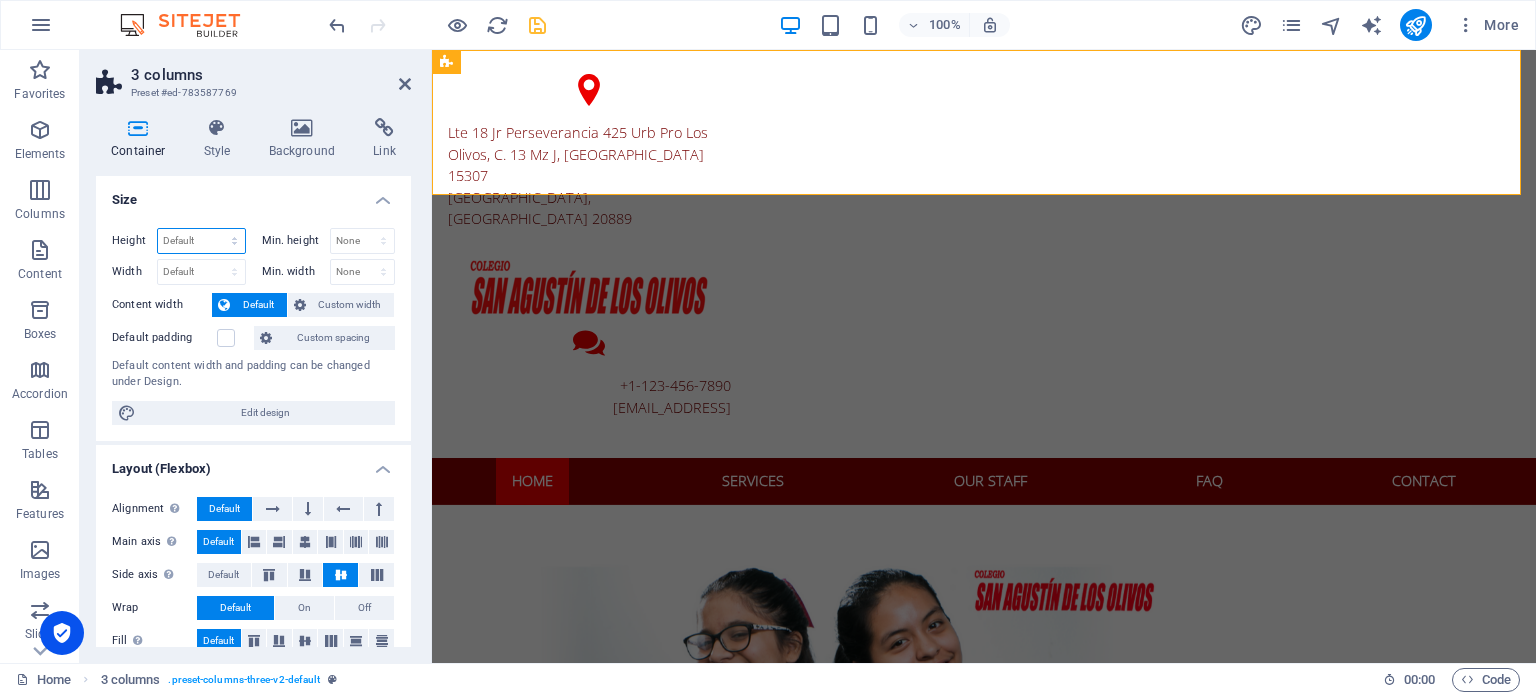 select on "rem" 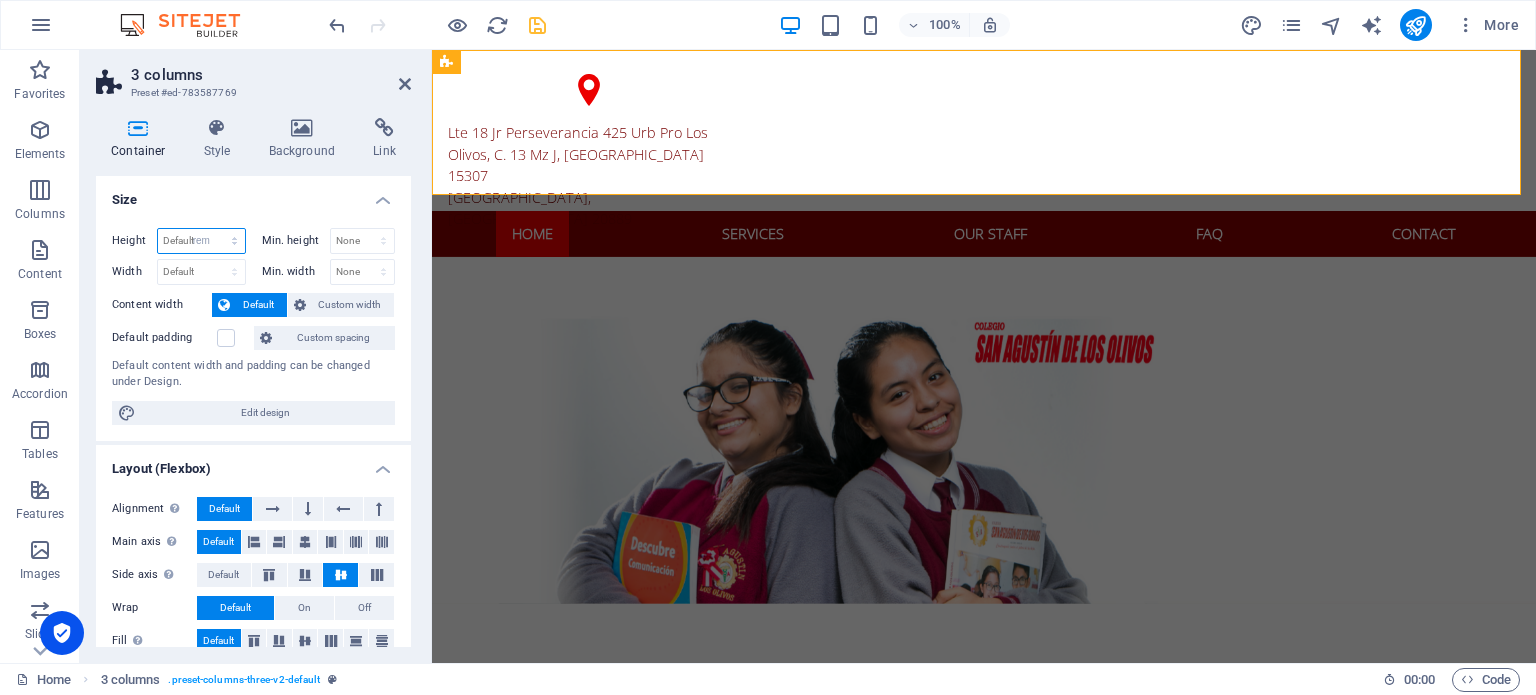 click on "Default px rem % vh vw" at bounding box center (201, 241) 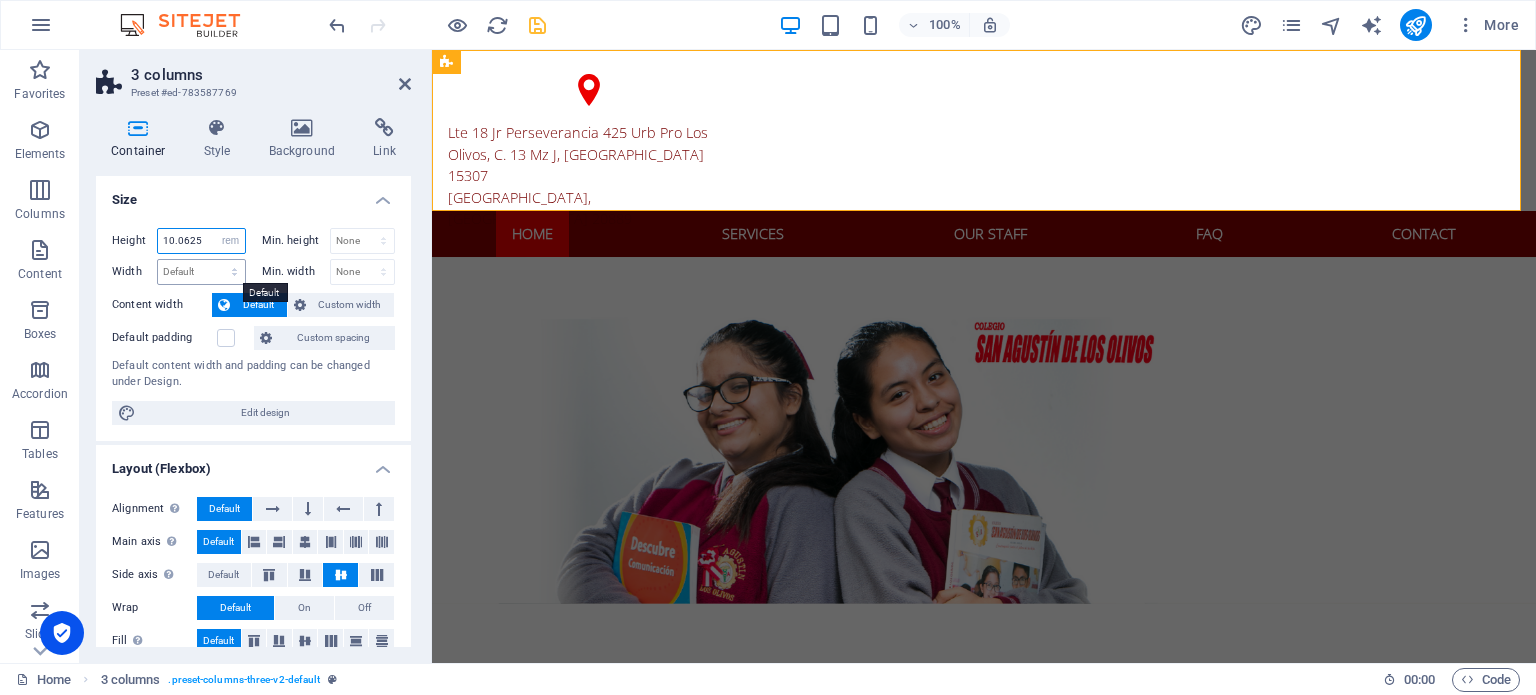 type on "8" 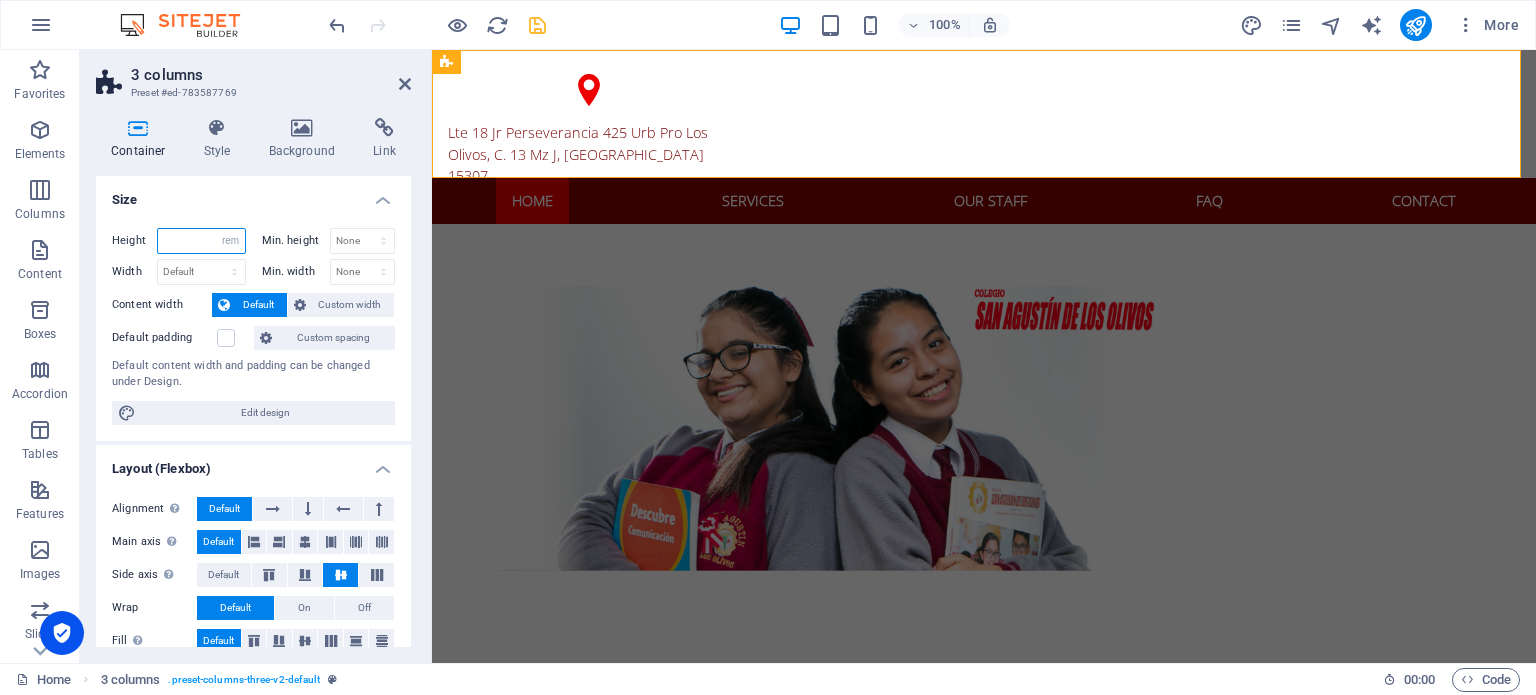 type on "6" 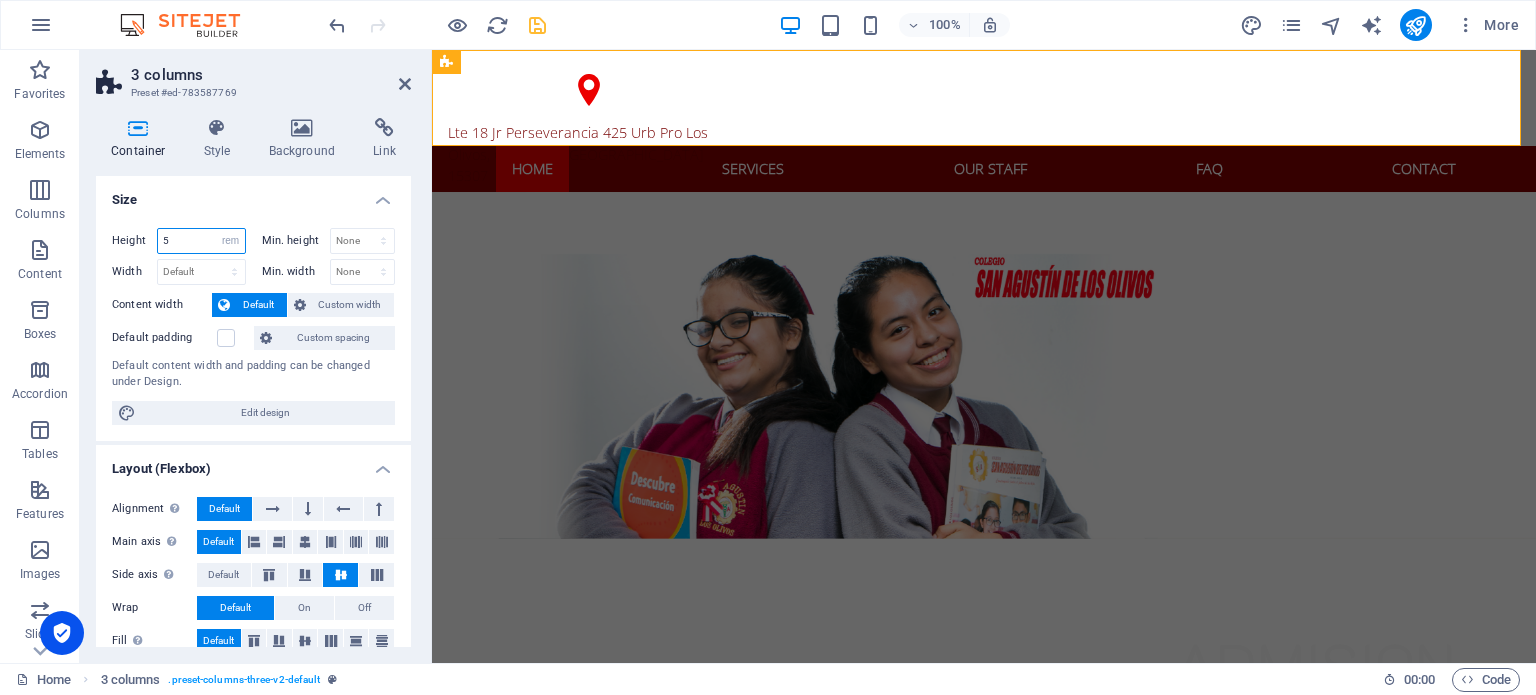 type on "5" 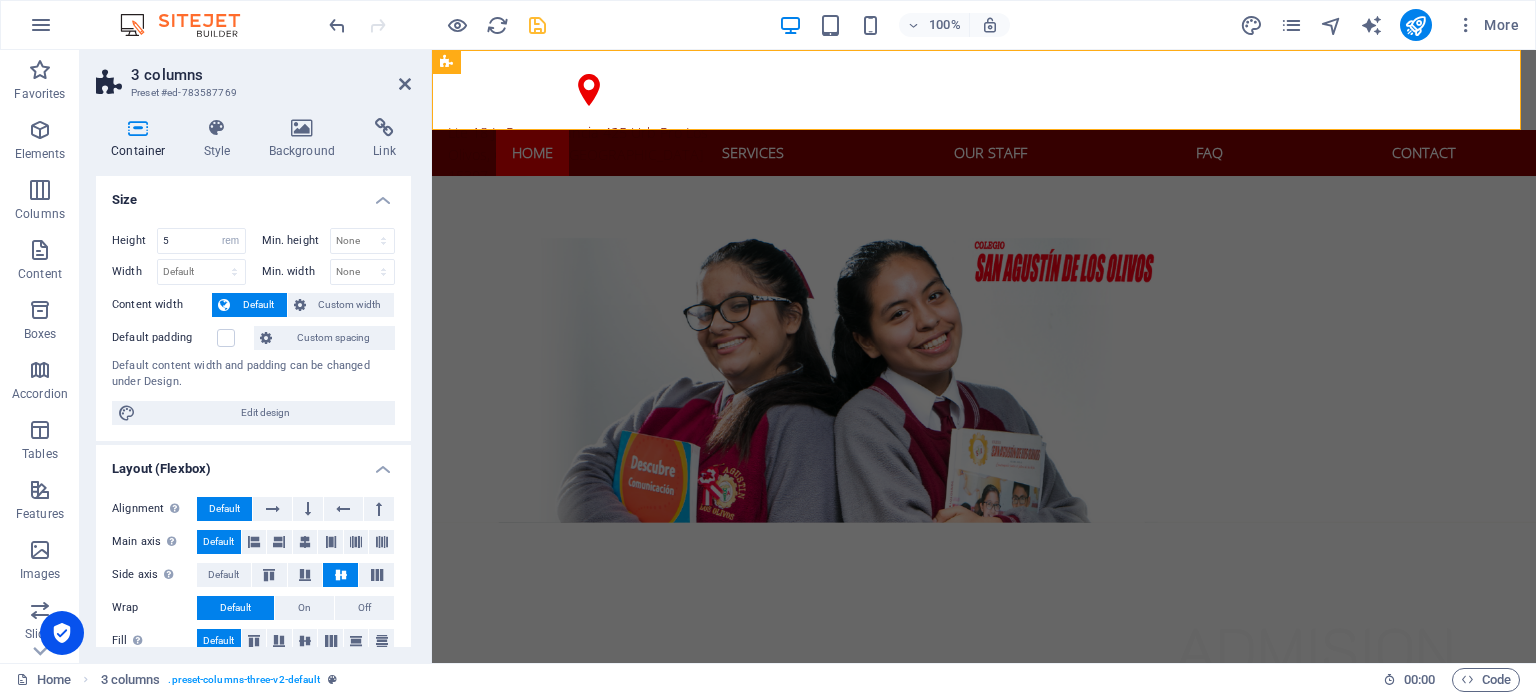 click at bounding box center [537, 25] 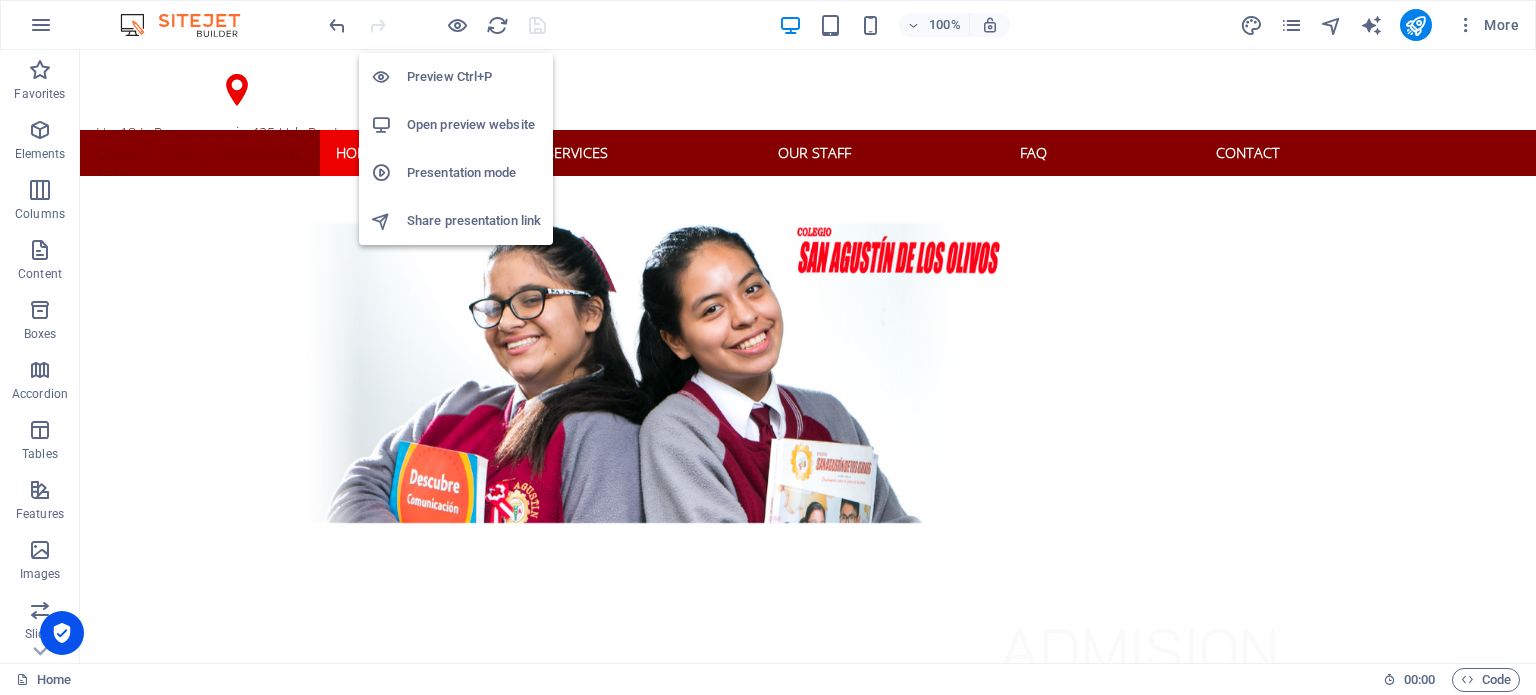click on "Open preview website" at bounding box center [474, 125] 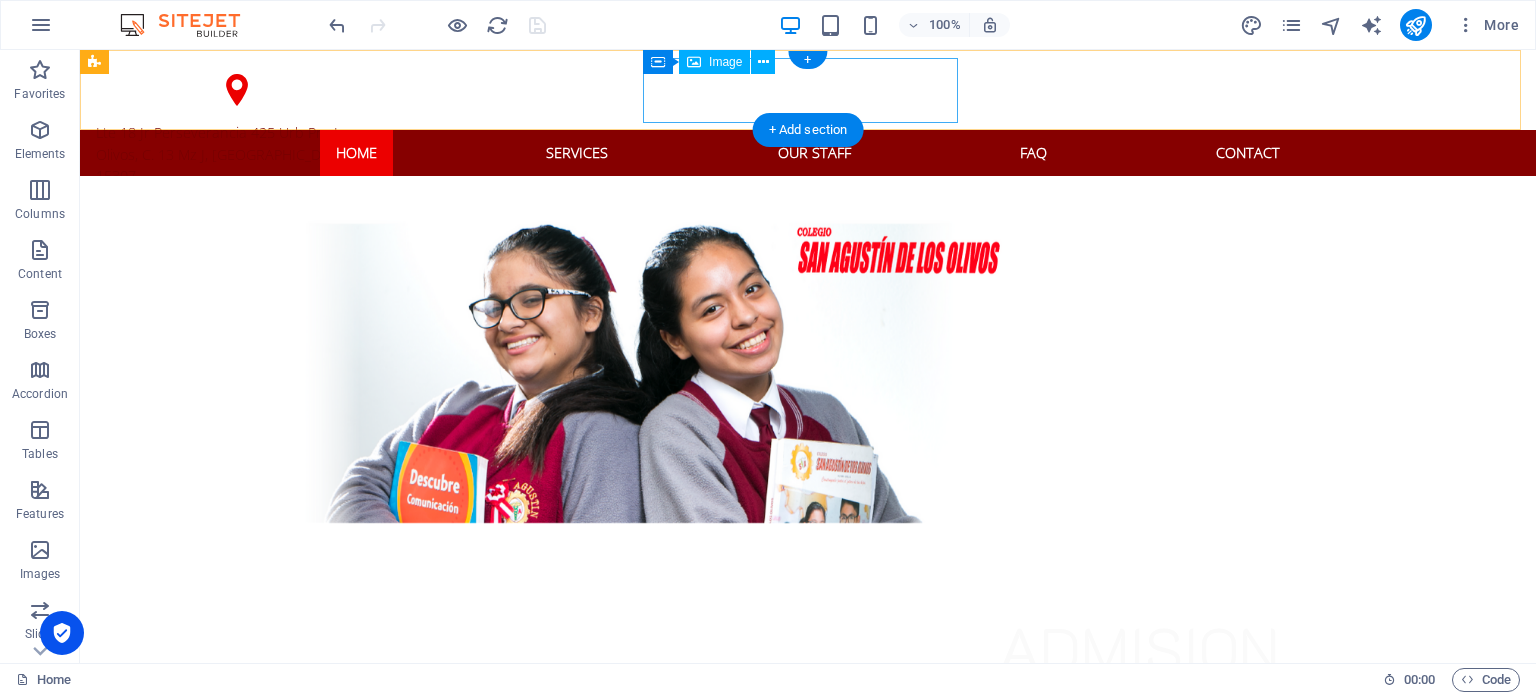 click at bounding box center [237, 286] 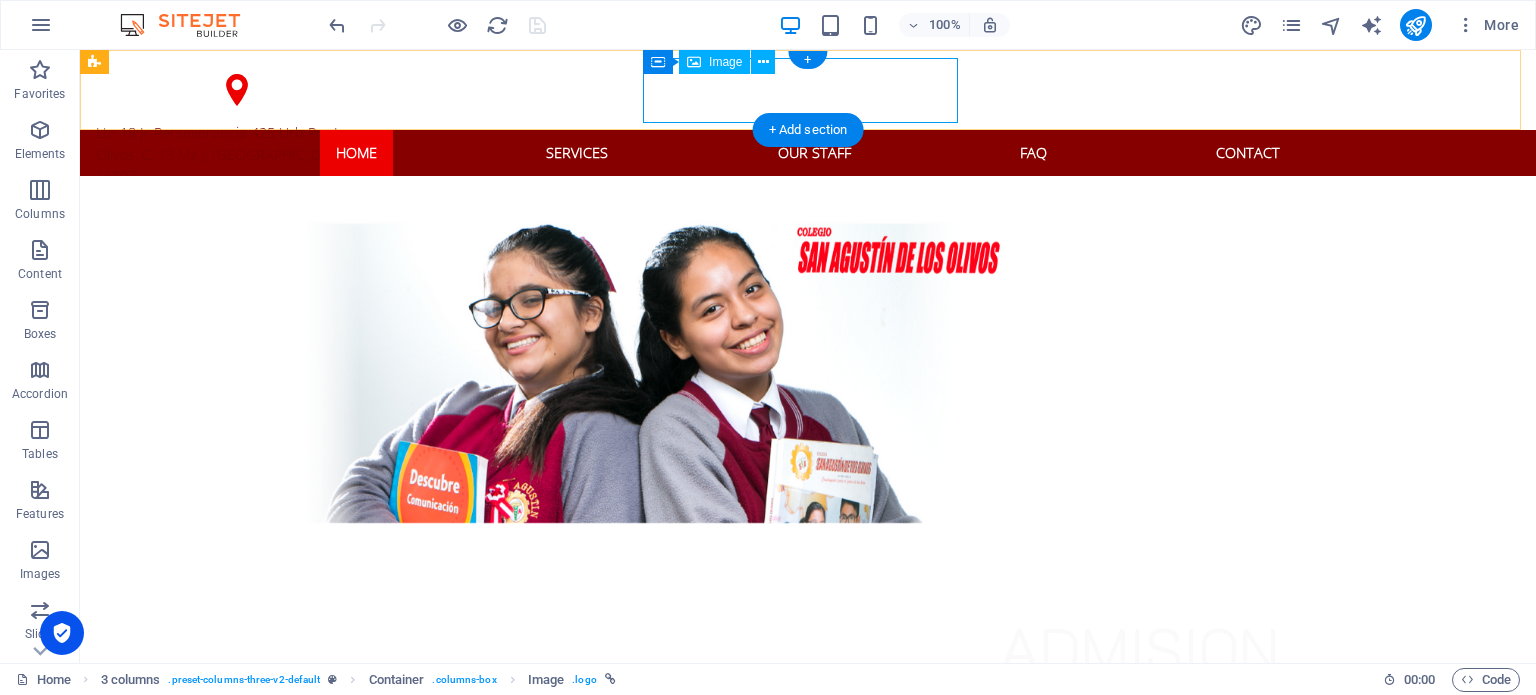 click at bounding box center [237, 286] 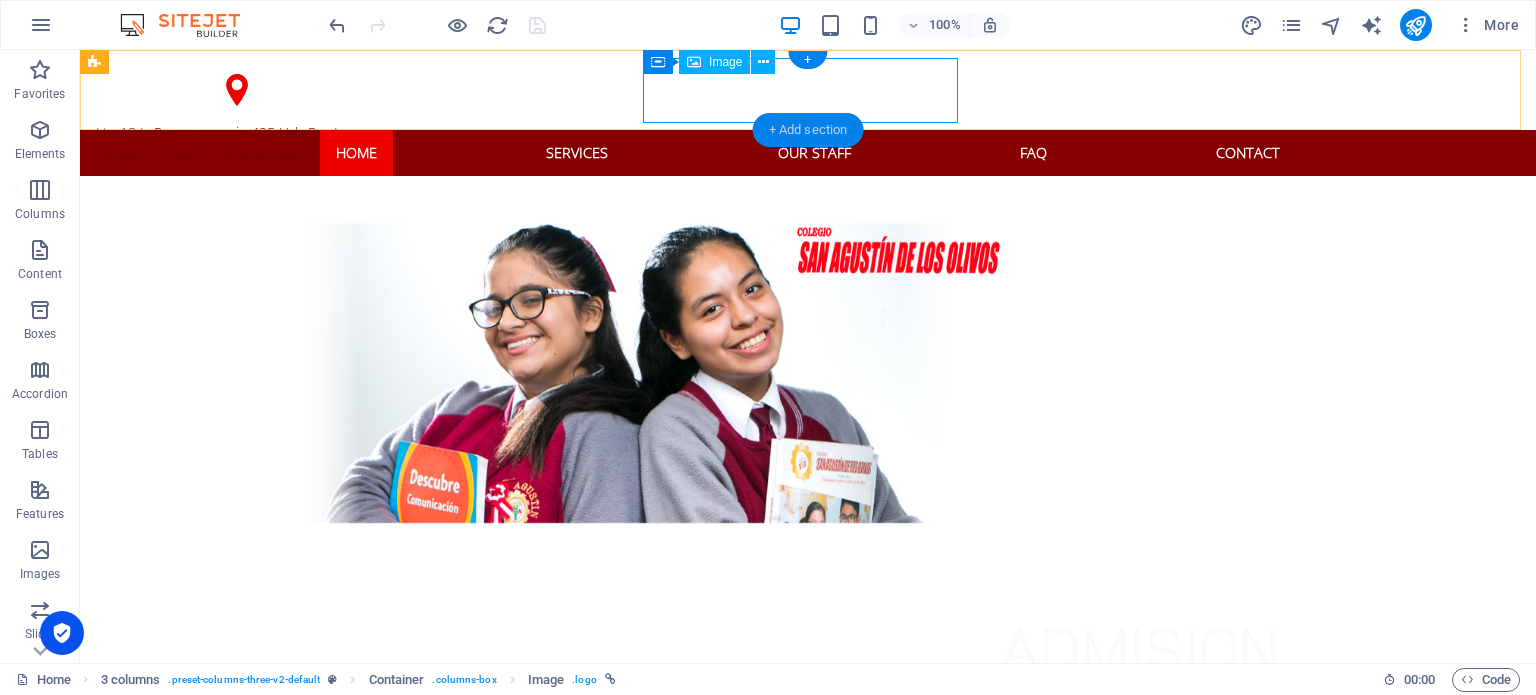 select on "px" 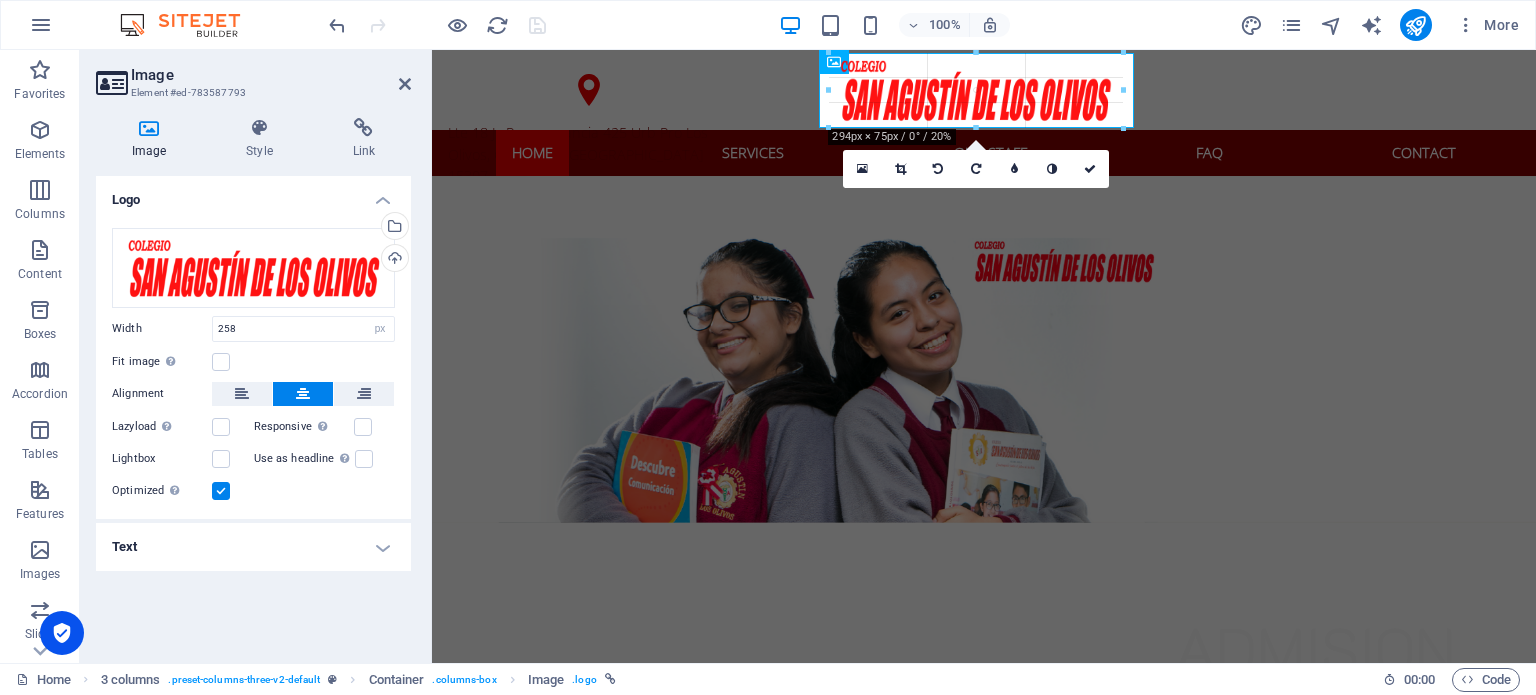 drag, startPoint x: 1107, startPoint y: 121, endPoint x: 1148, endPoint y: 137, distance: 44.011364 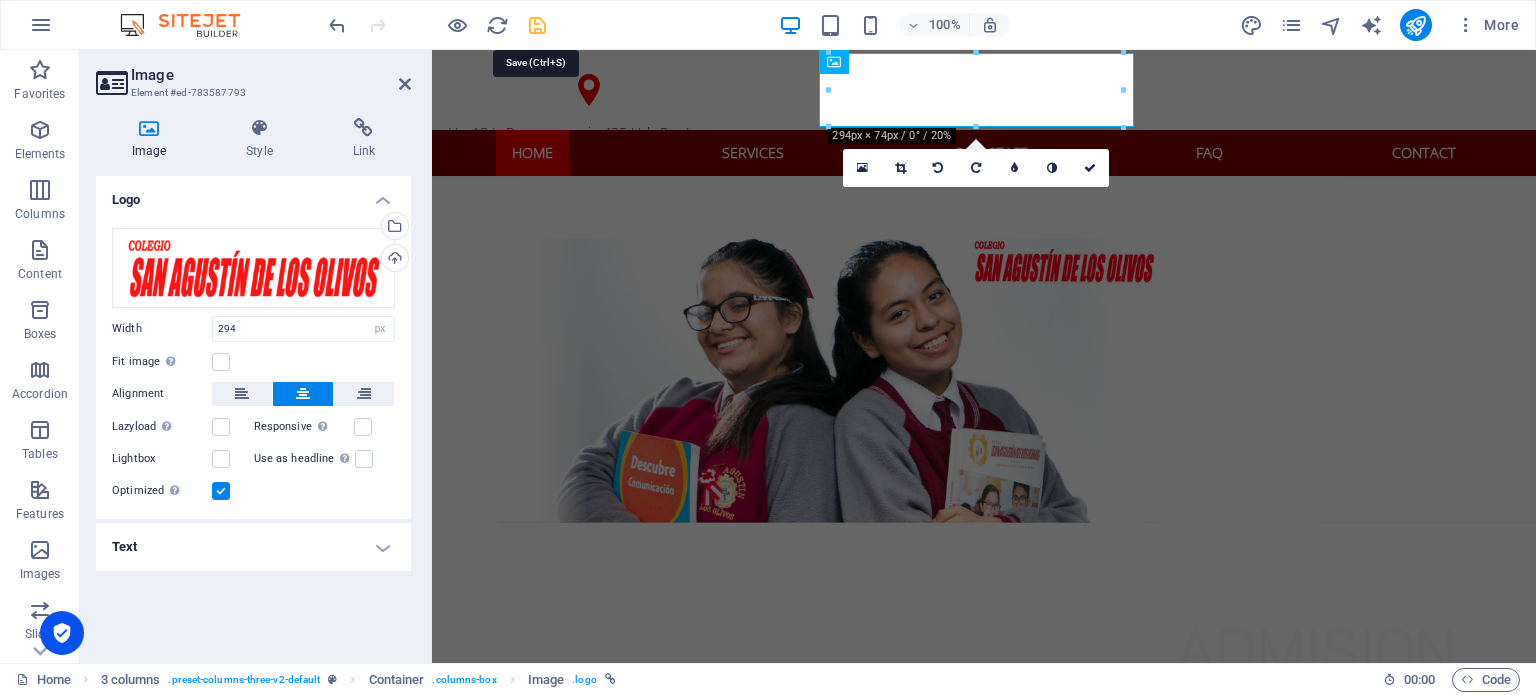 click at bounding box center [537, 25] 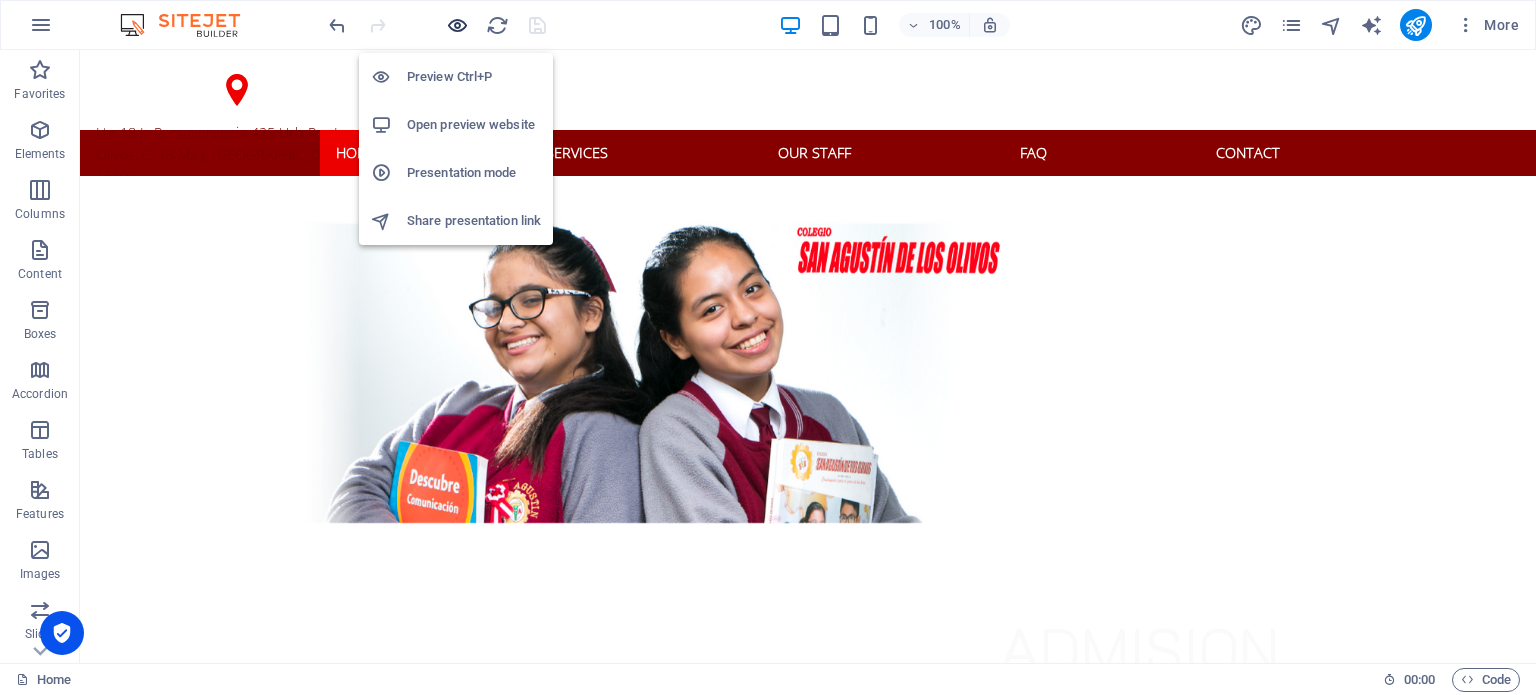 click at bounding box center [457, 25] 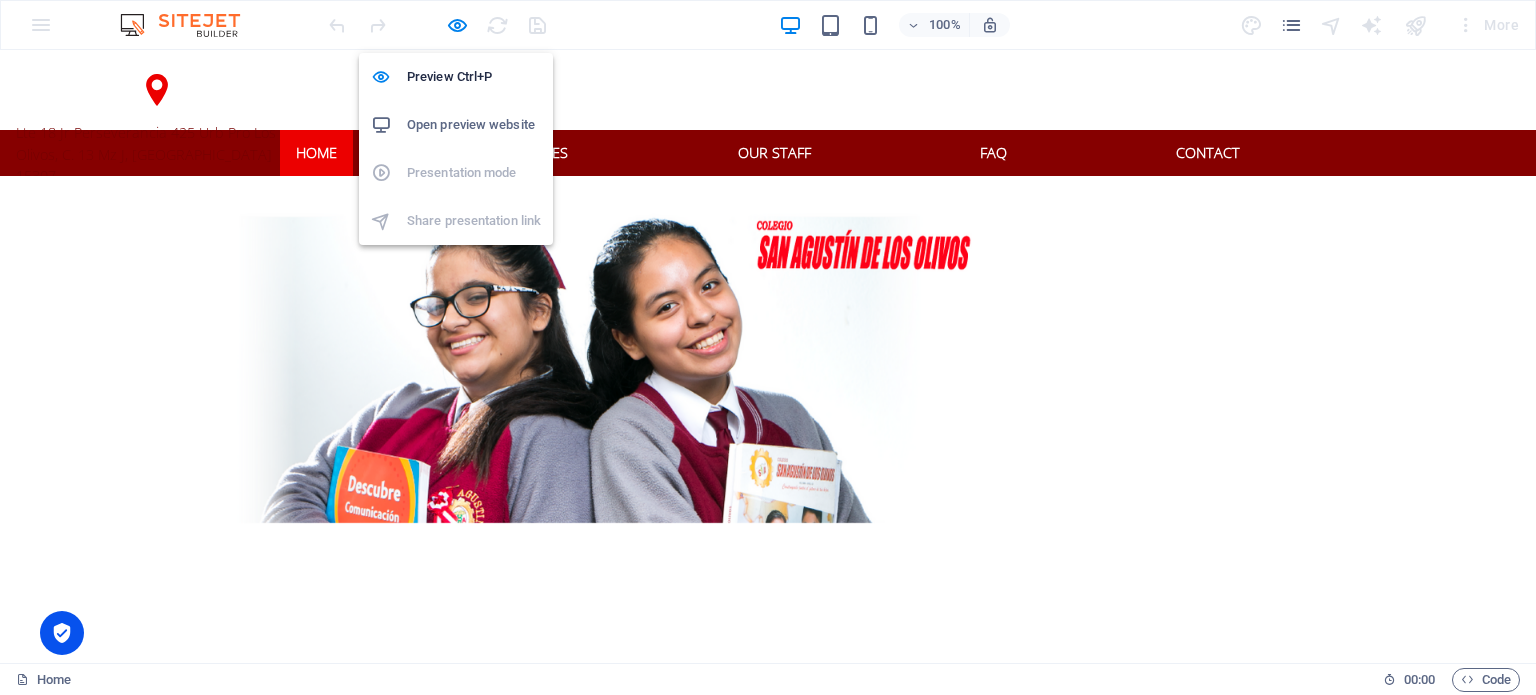 click on "Open preview website" at bounding box center (474, 125) 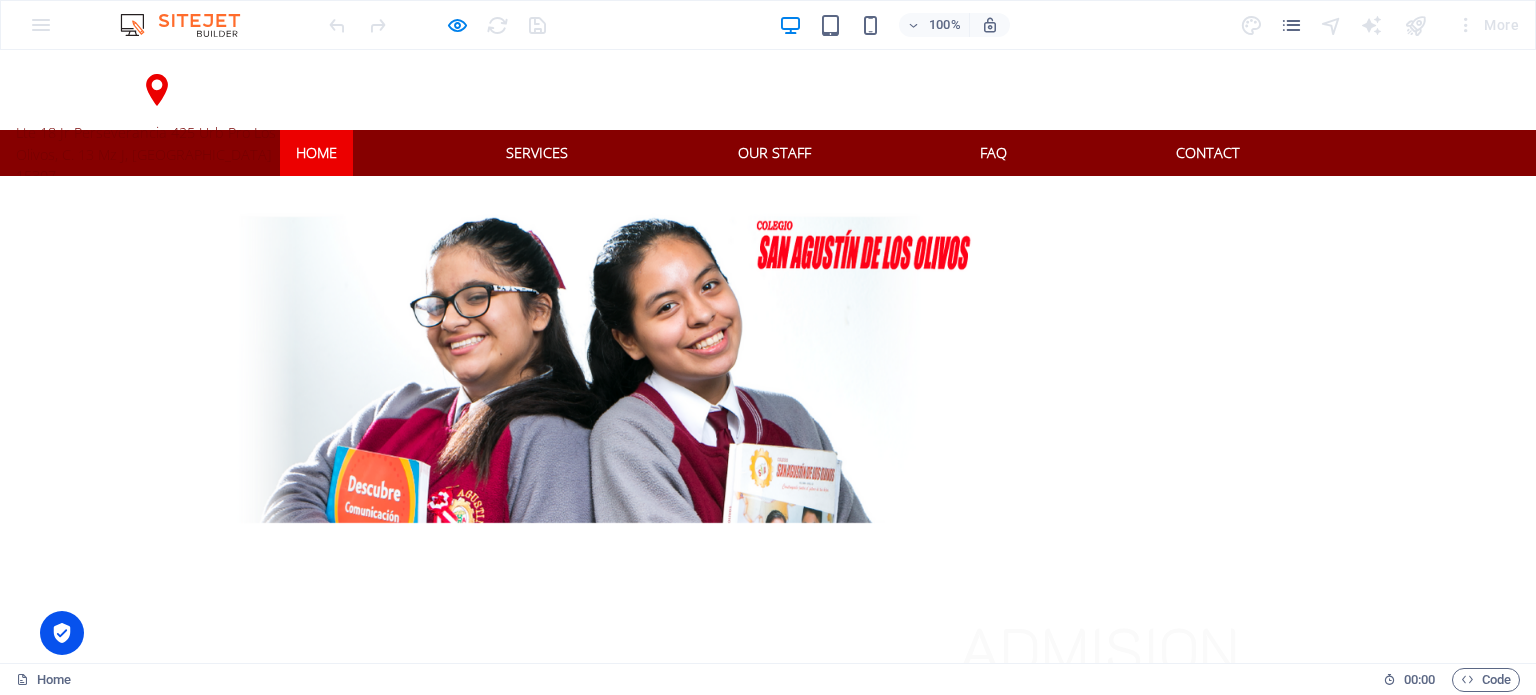 click at bounding box center [437, 25] 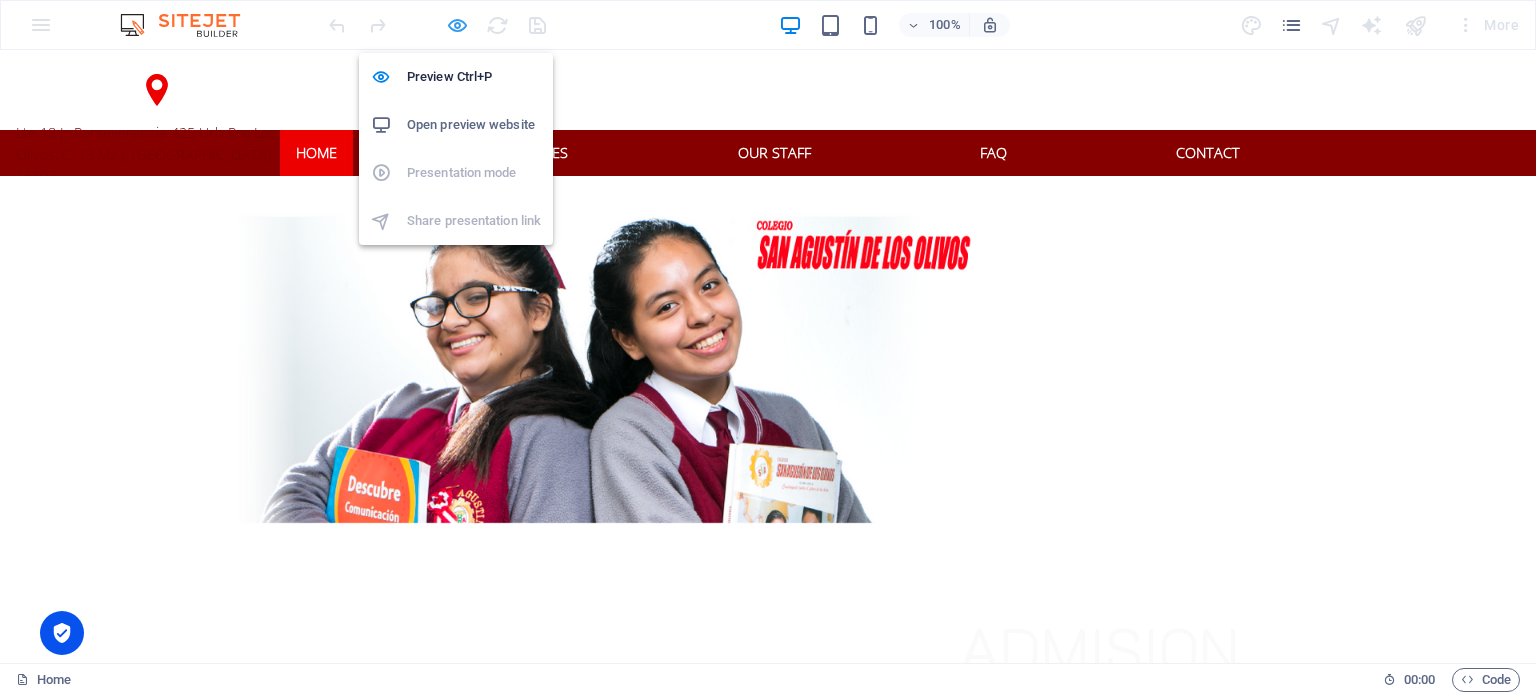click at bounding box center (457, 25) 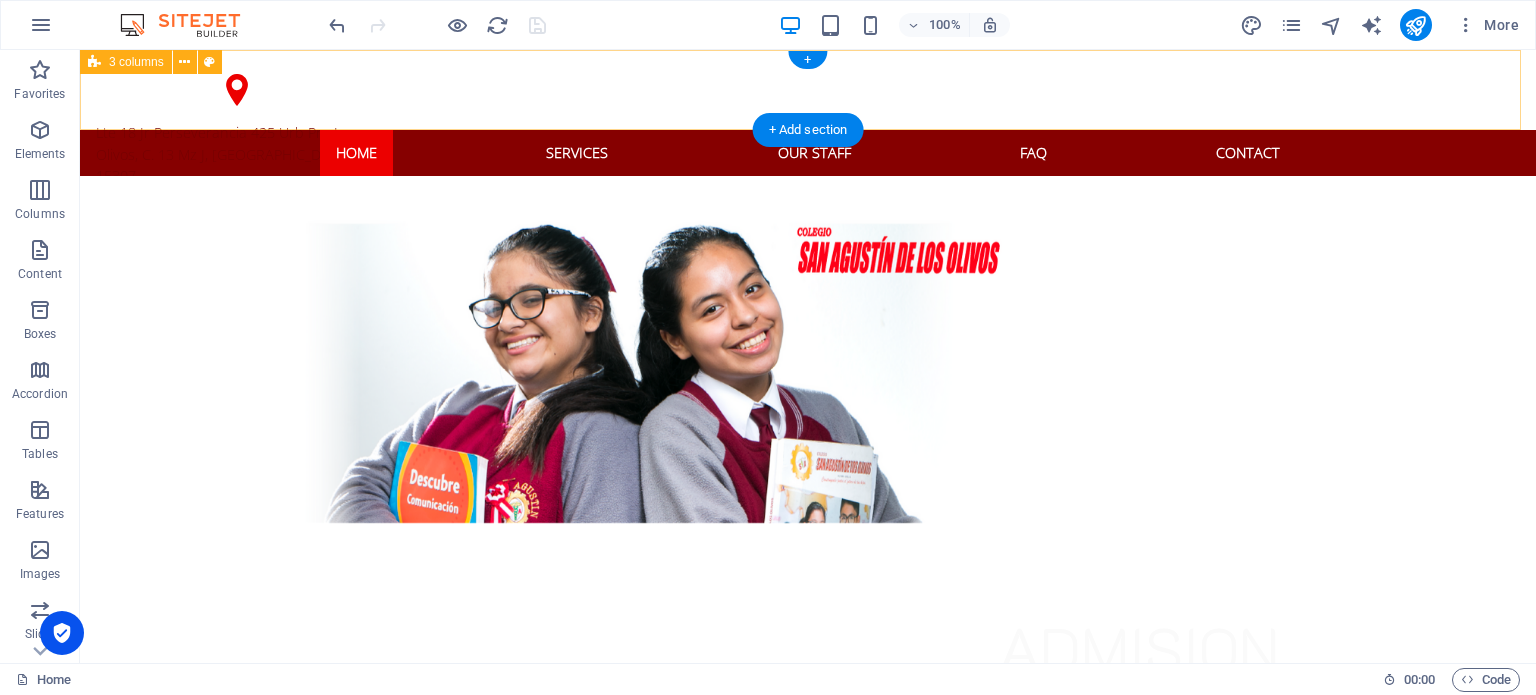 click on "Lte 18 Jr Perseverancia [STREET_ADDRESS]   20889 +1-123-456-7890 [EMAIL_ADDRESS]" at bounding box center [808, 90] 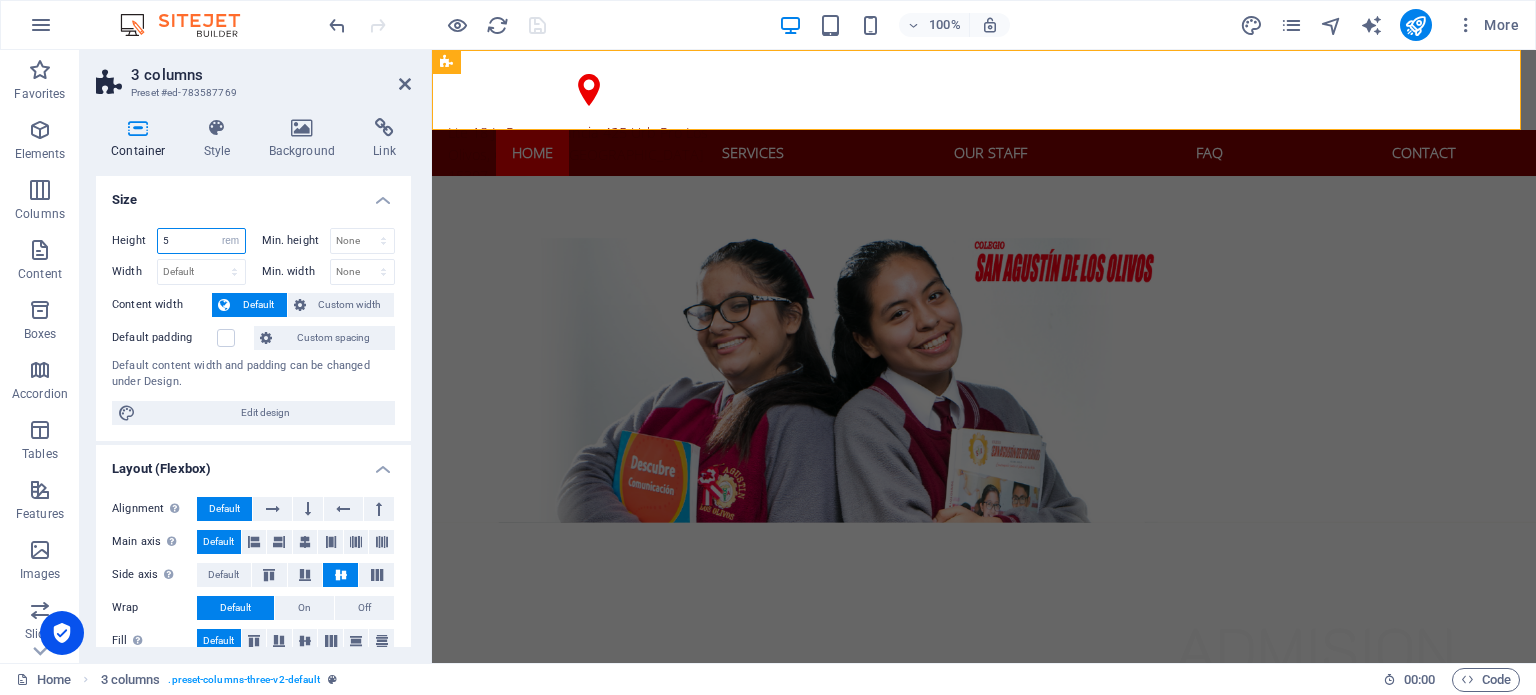 click on "5" at bounding box center [201, 241] 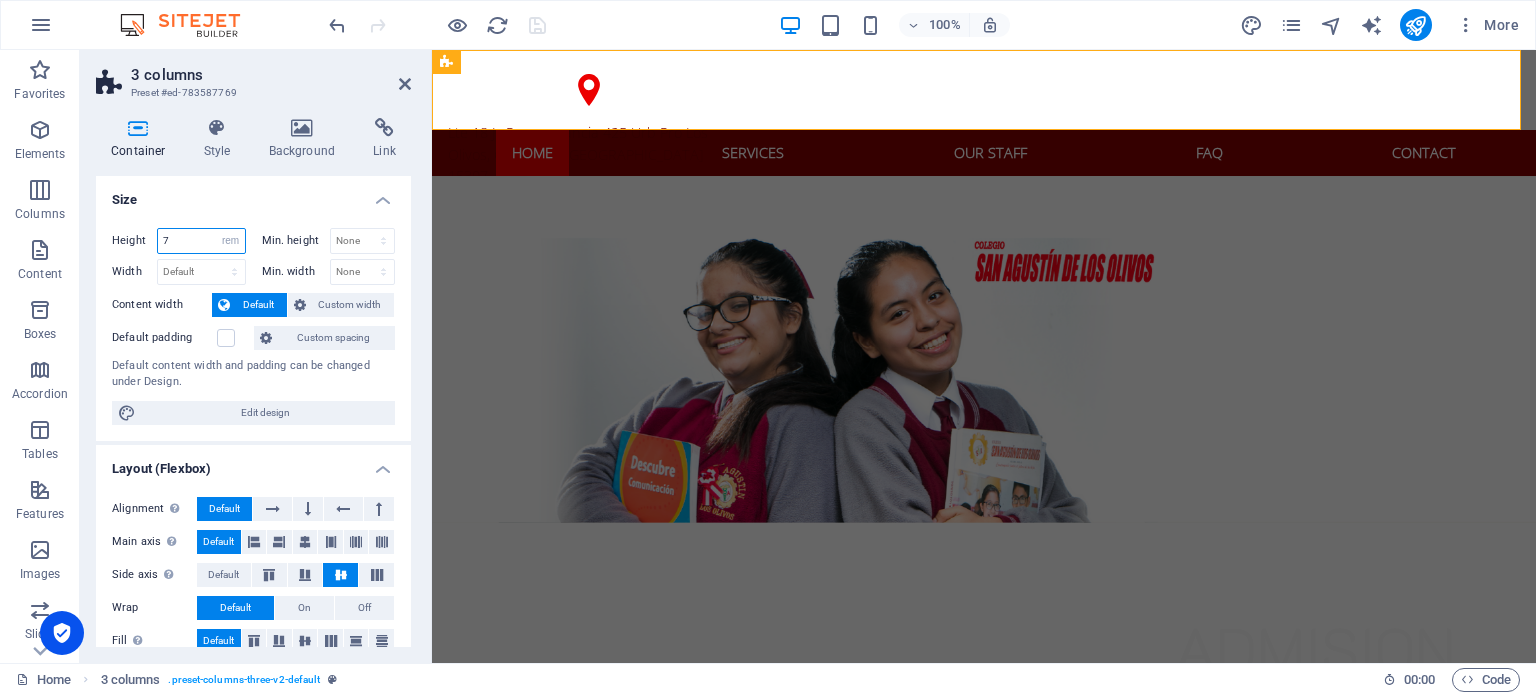 type on "7" 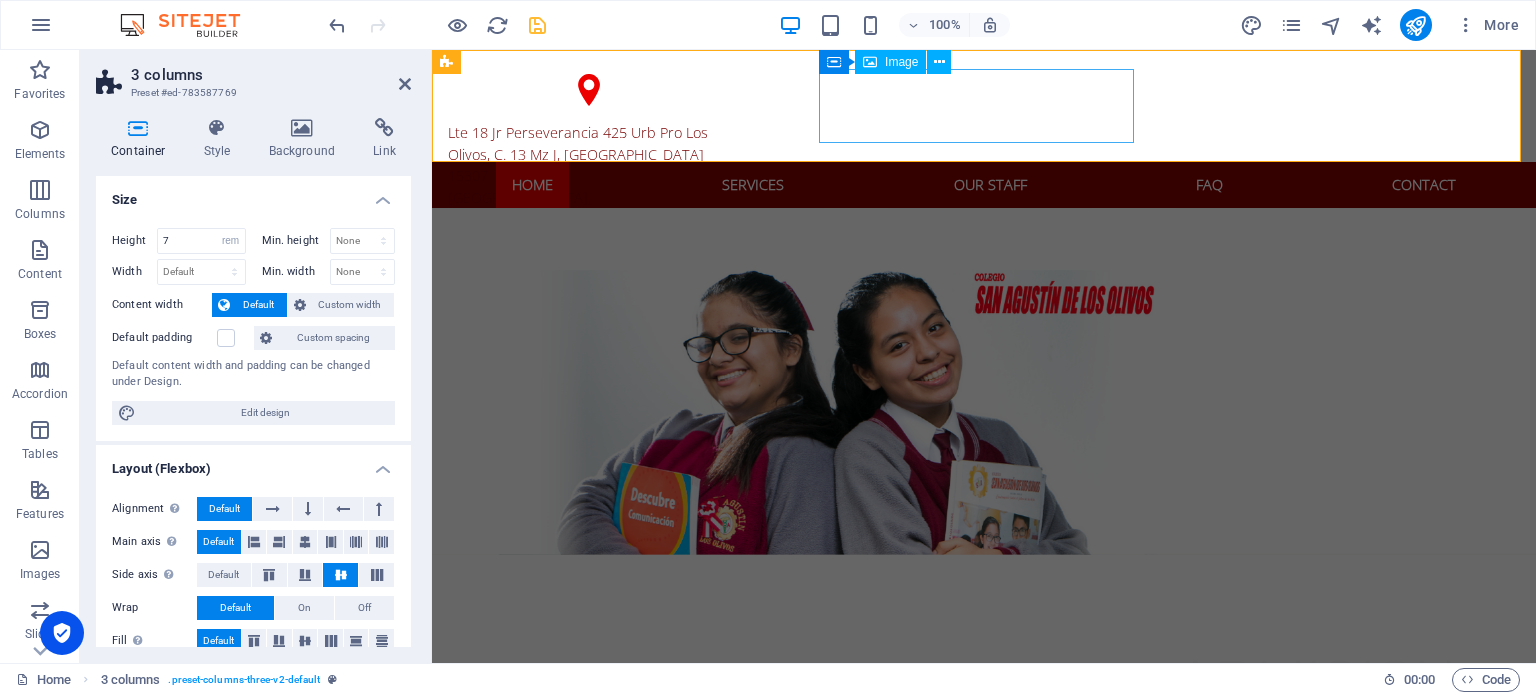 click at bounding box center [589, 291] 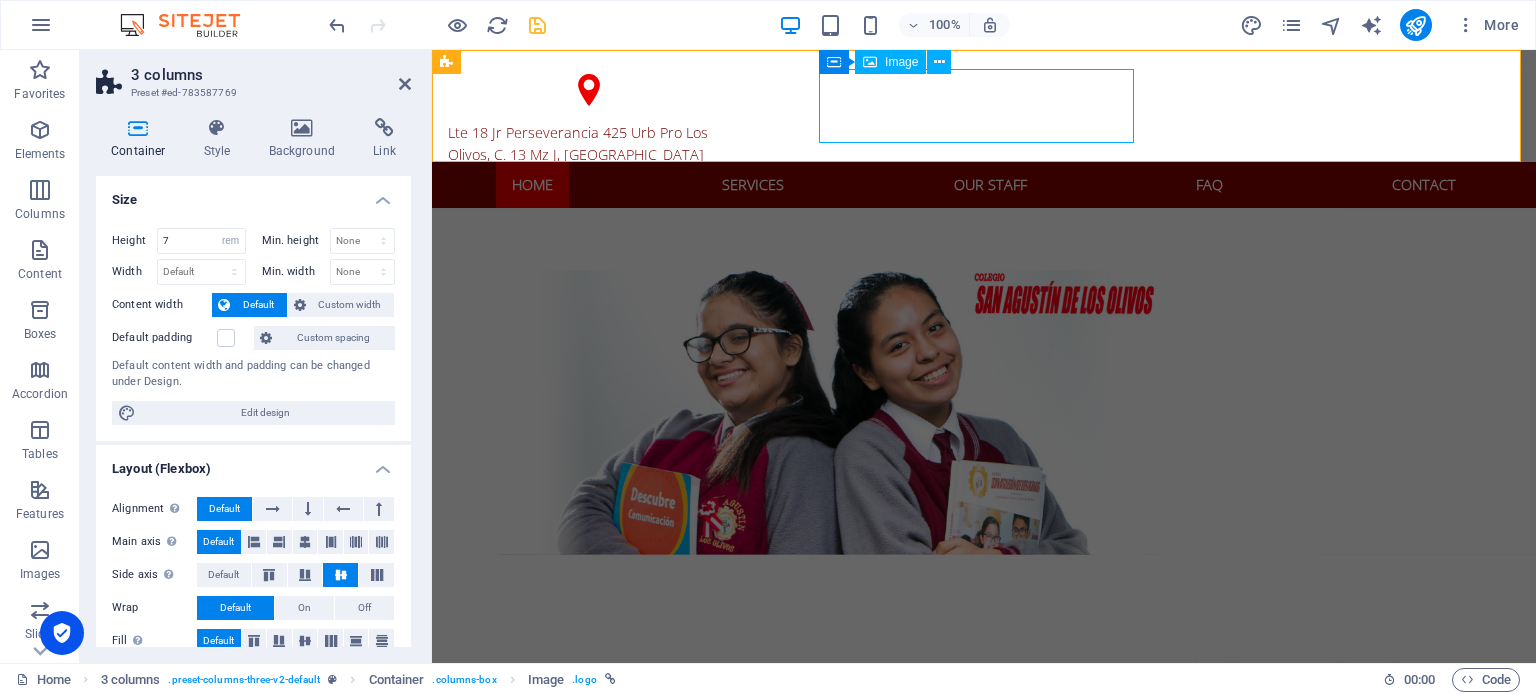 click at bounding box center (589, 291) 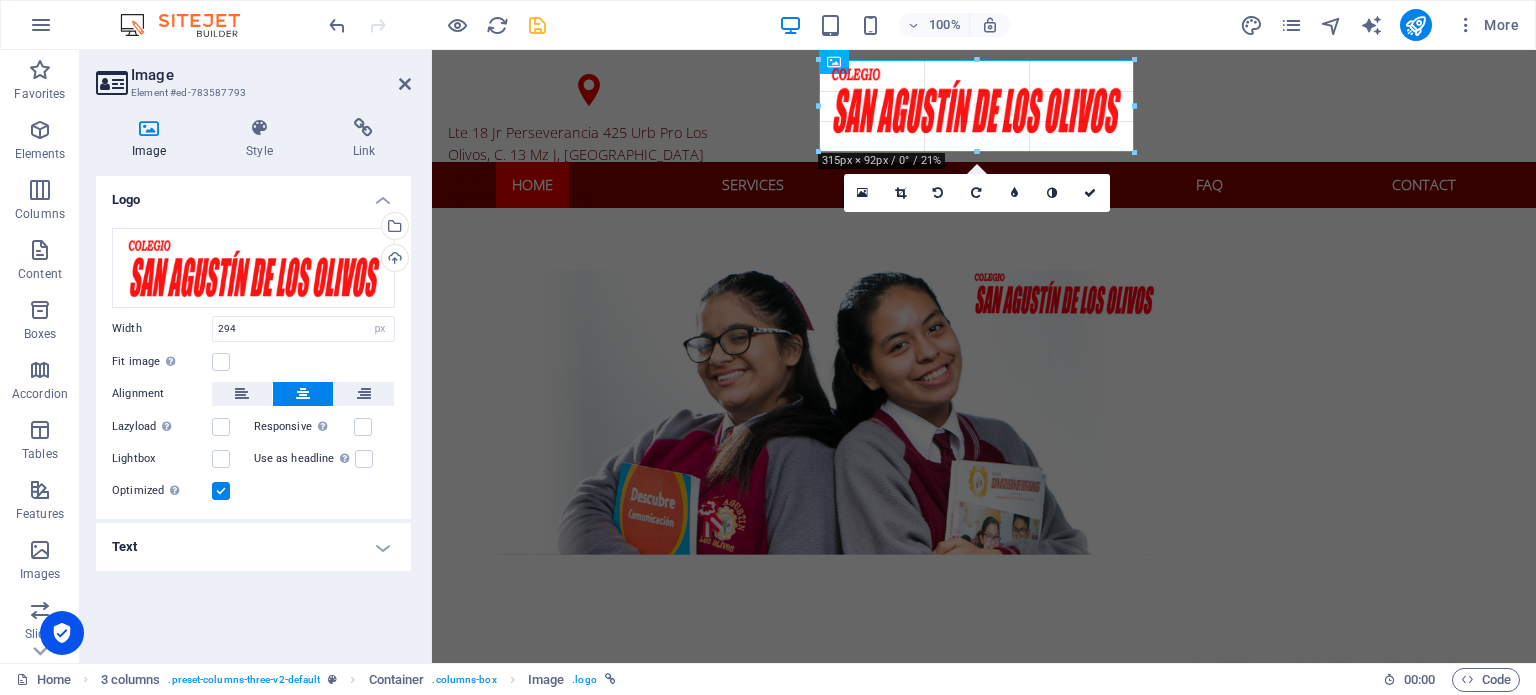 drag, startPoint x: 1120, startPoint y: 141, endPoint x: 1145, endPoint y: 159, distance: 30.805843 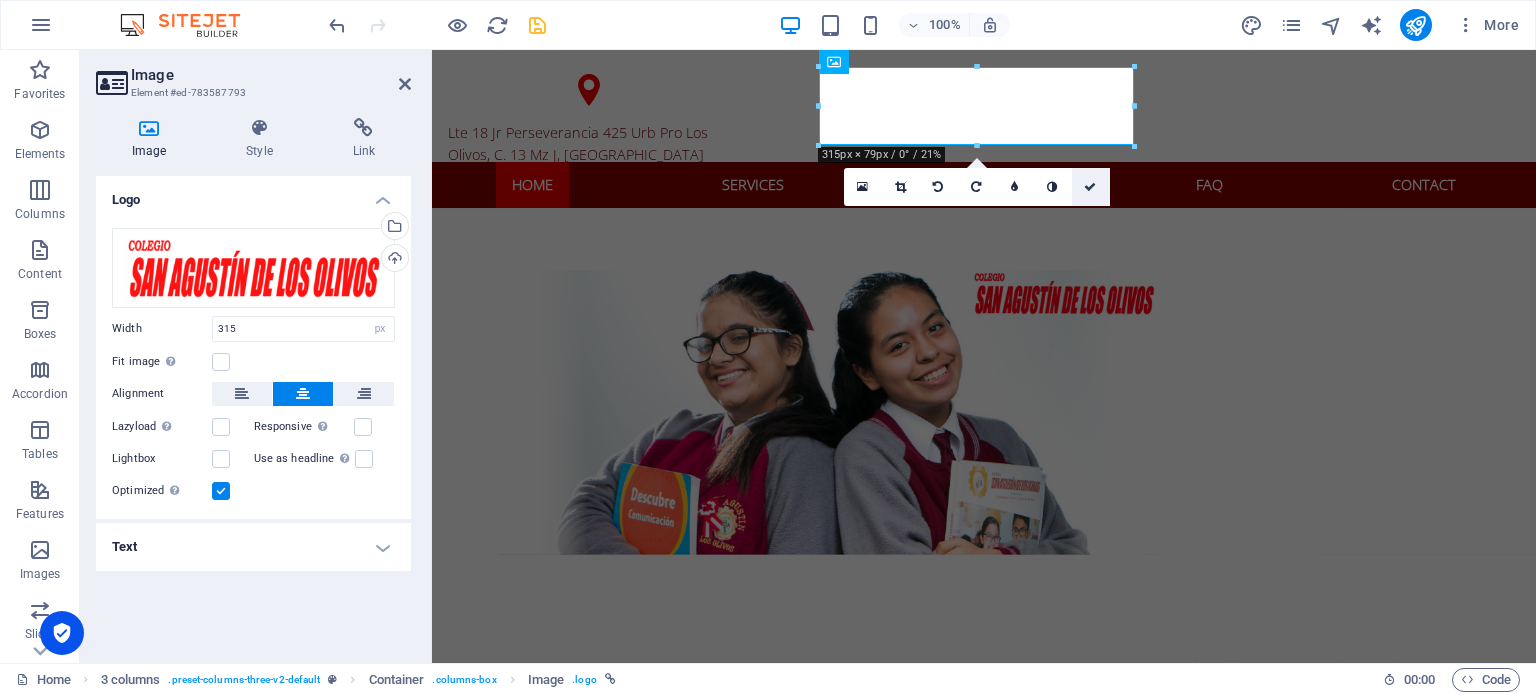 click at bounding box center [1090, 187] 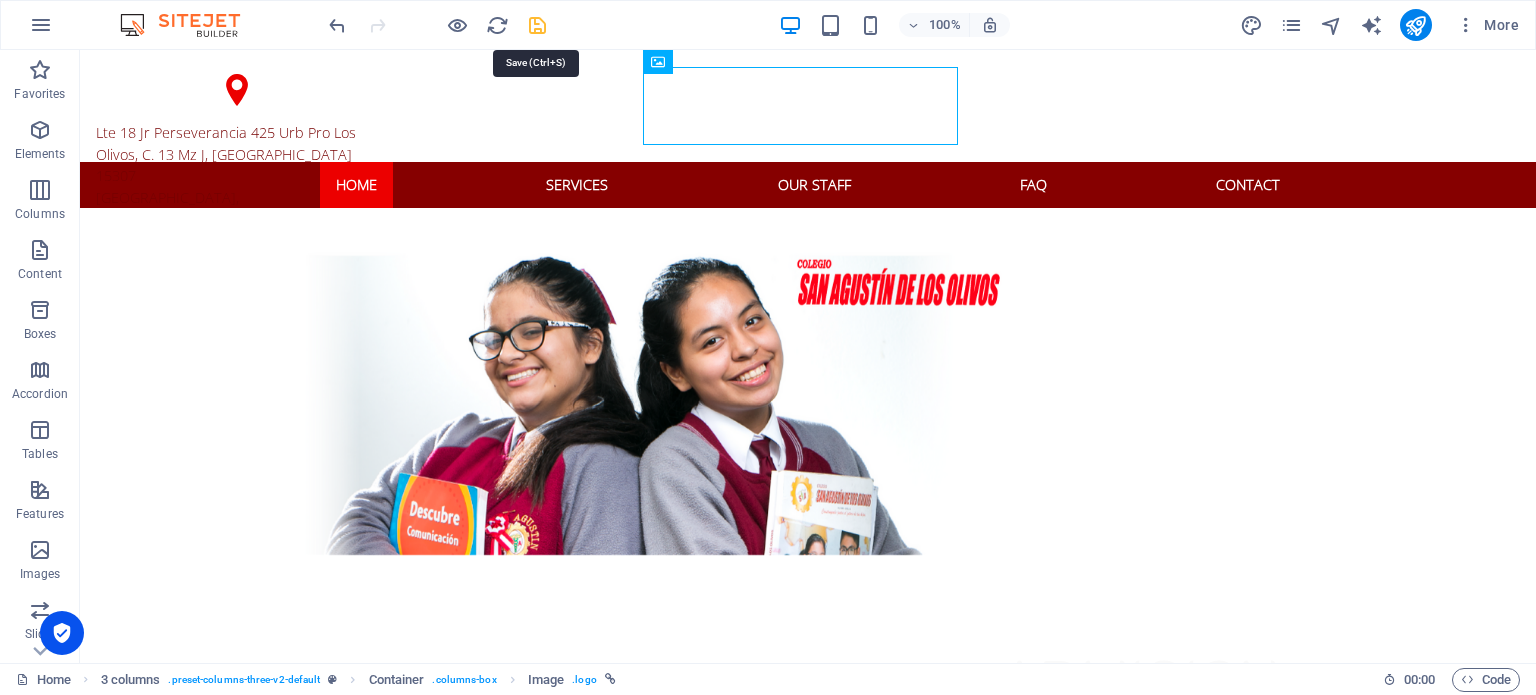 click at bounding box center (537, 25) 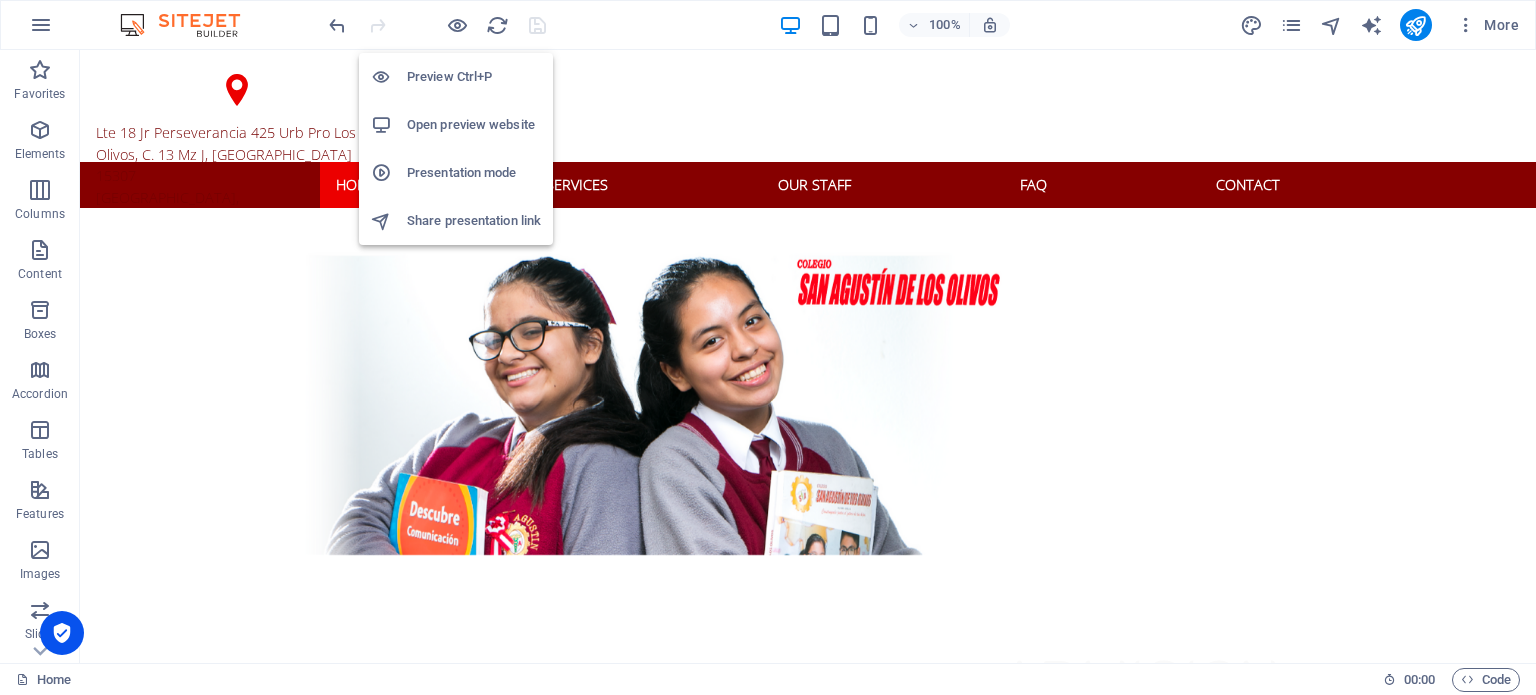 click on "Open preview website" at bounding box center (456, 125) 